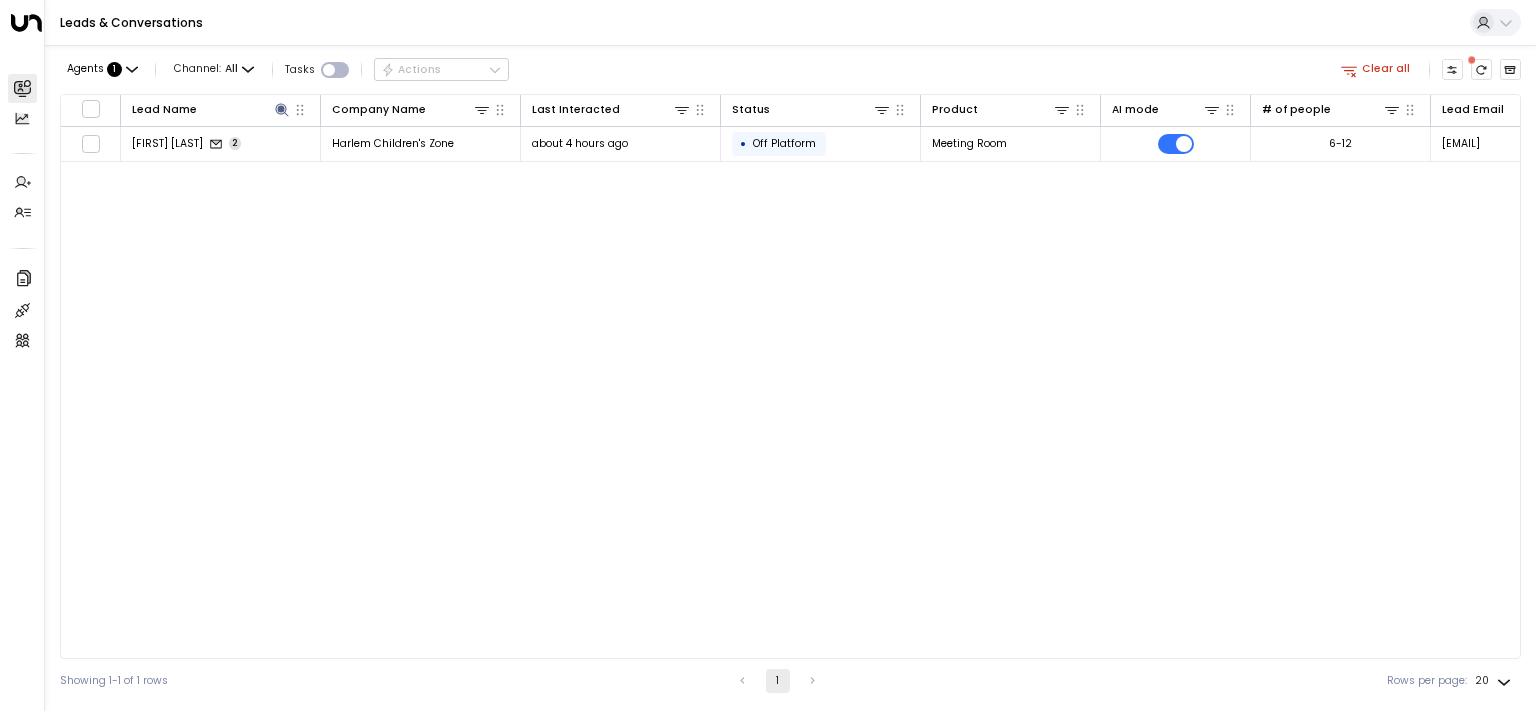 scroll, scrollTop: 0, scrollLeft: 0, axis: both 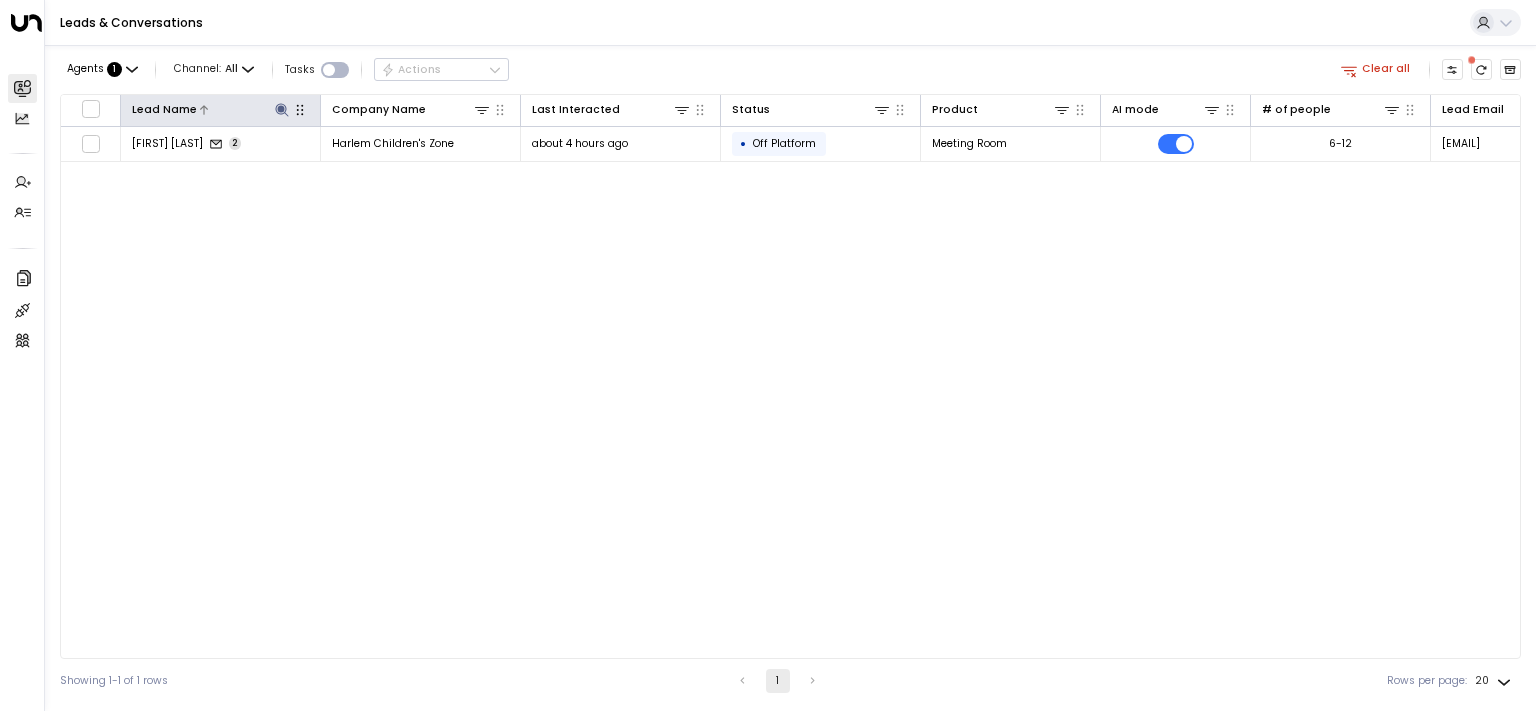 click 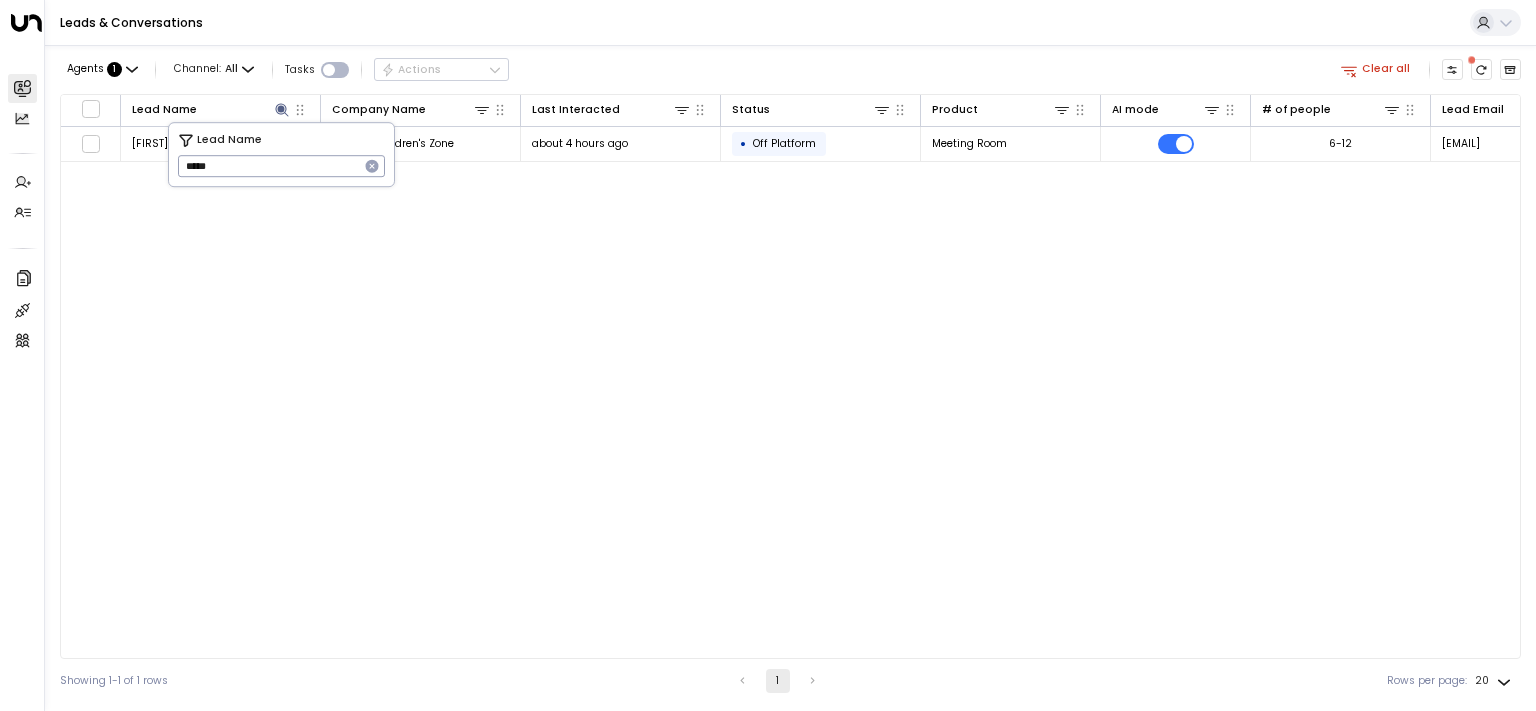 click 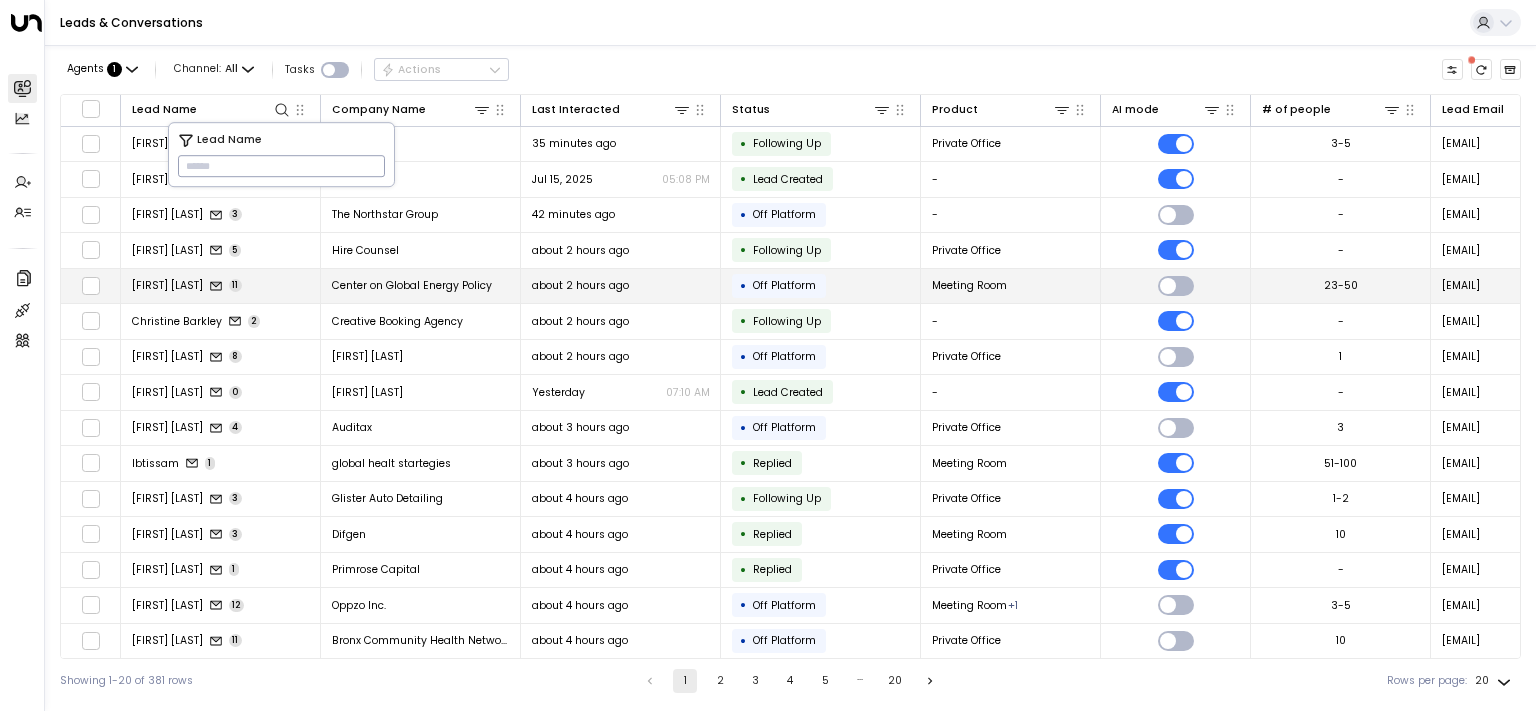 click on "[FIRST] [LAST]" at bounding box center (167, 285) 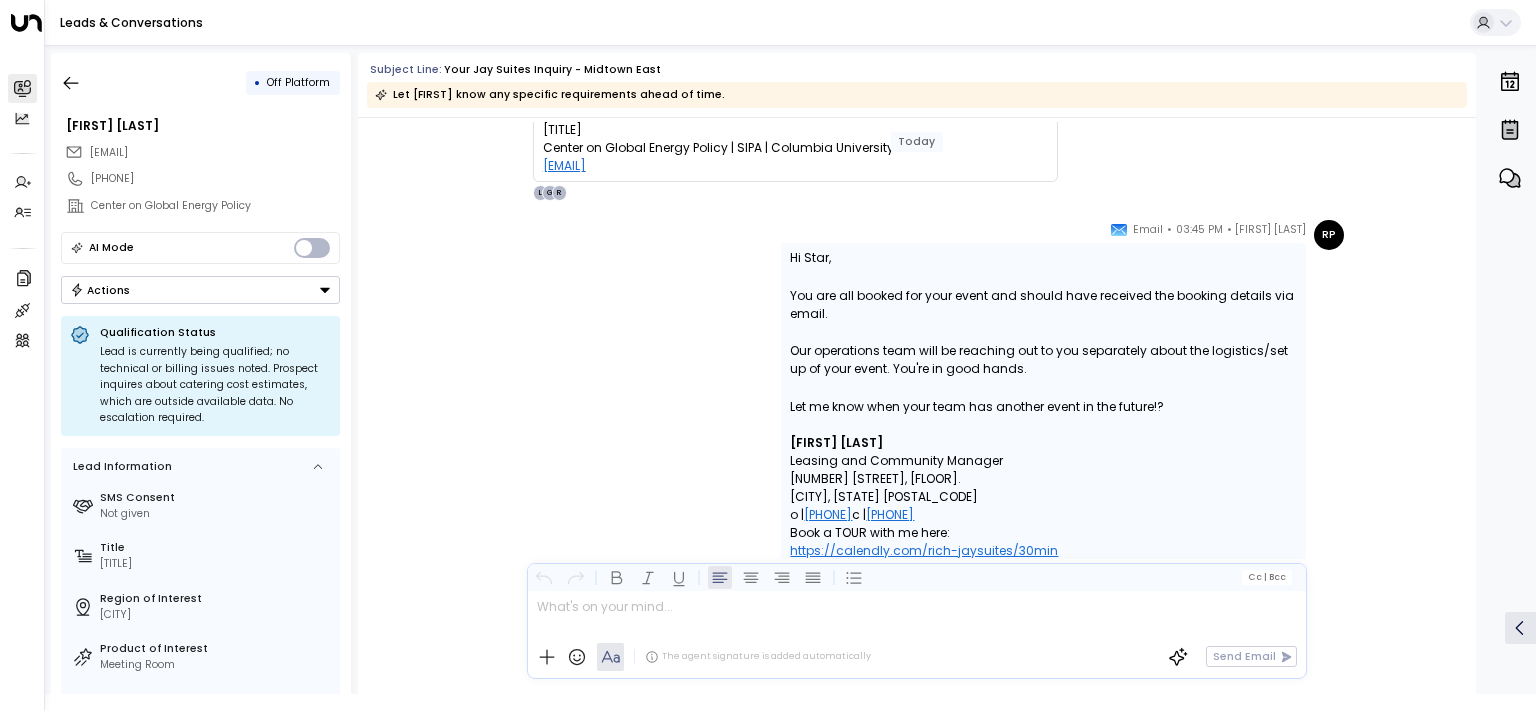 scroll, scrollTop: 6746, scrollLeft: 0, axis: vertical 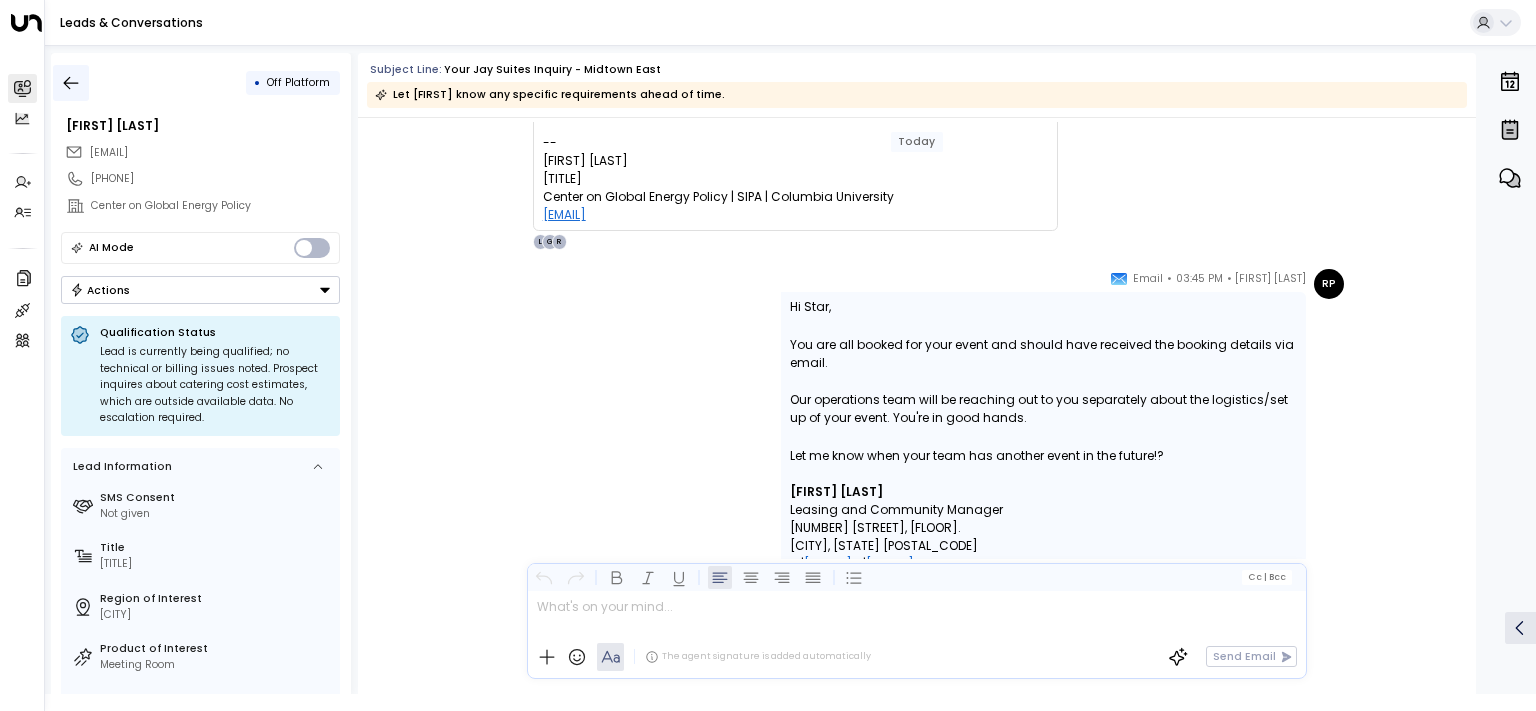 click 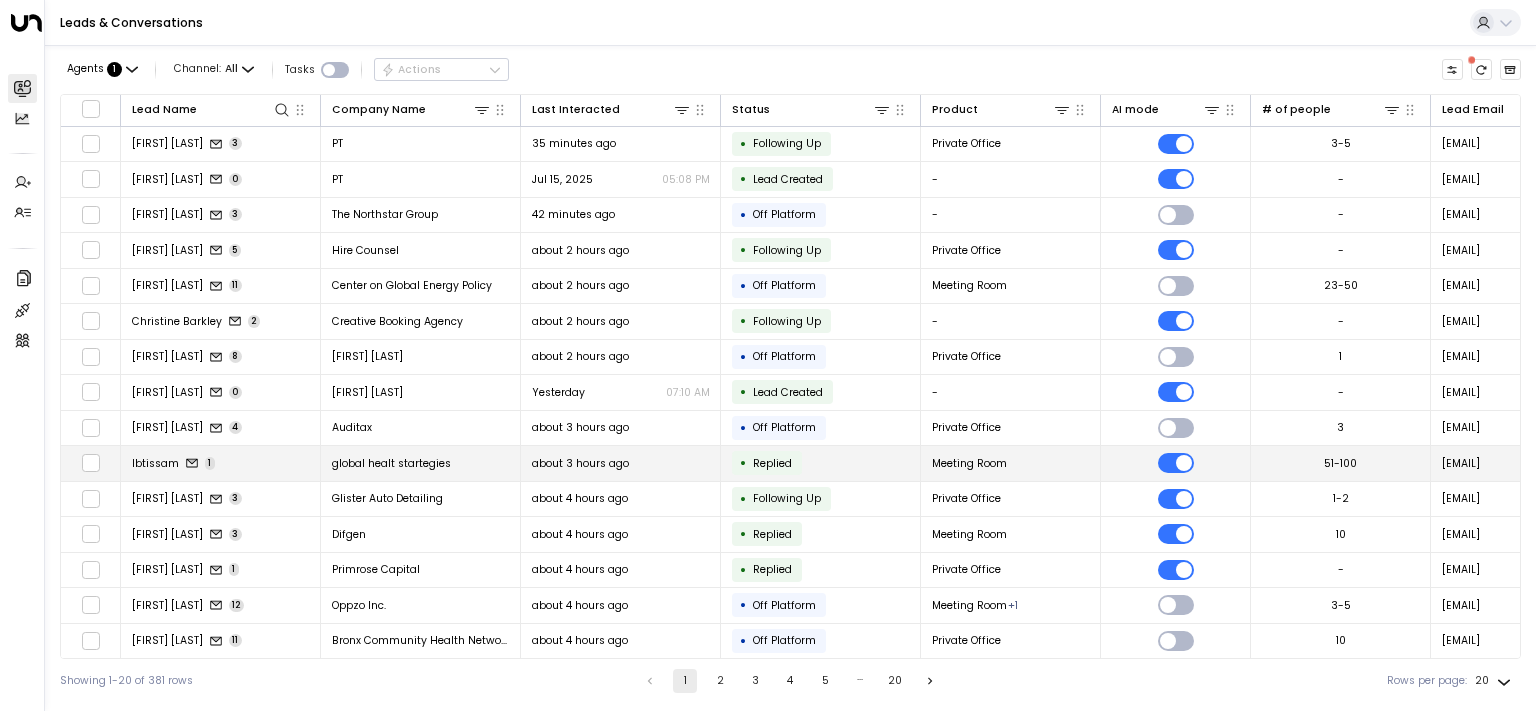 scroll, scrollTop: 190, scrollLeft: 0, axis: vertical 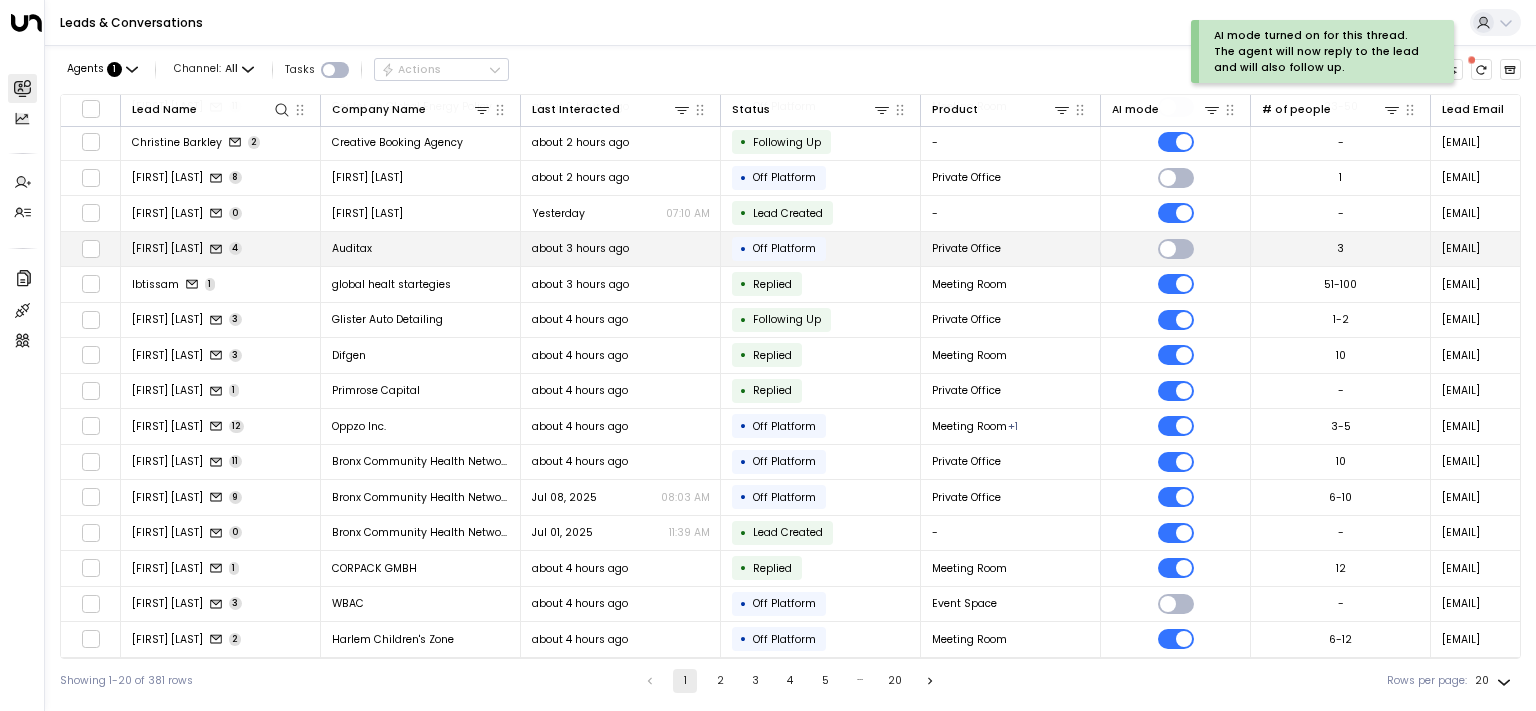 click on "[FIRST] [LAST]" at bounding box center [167, 248] 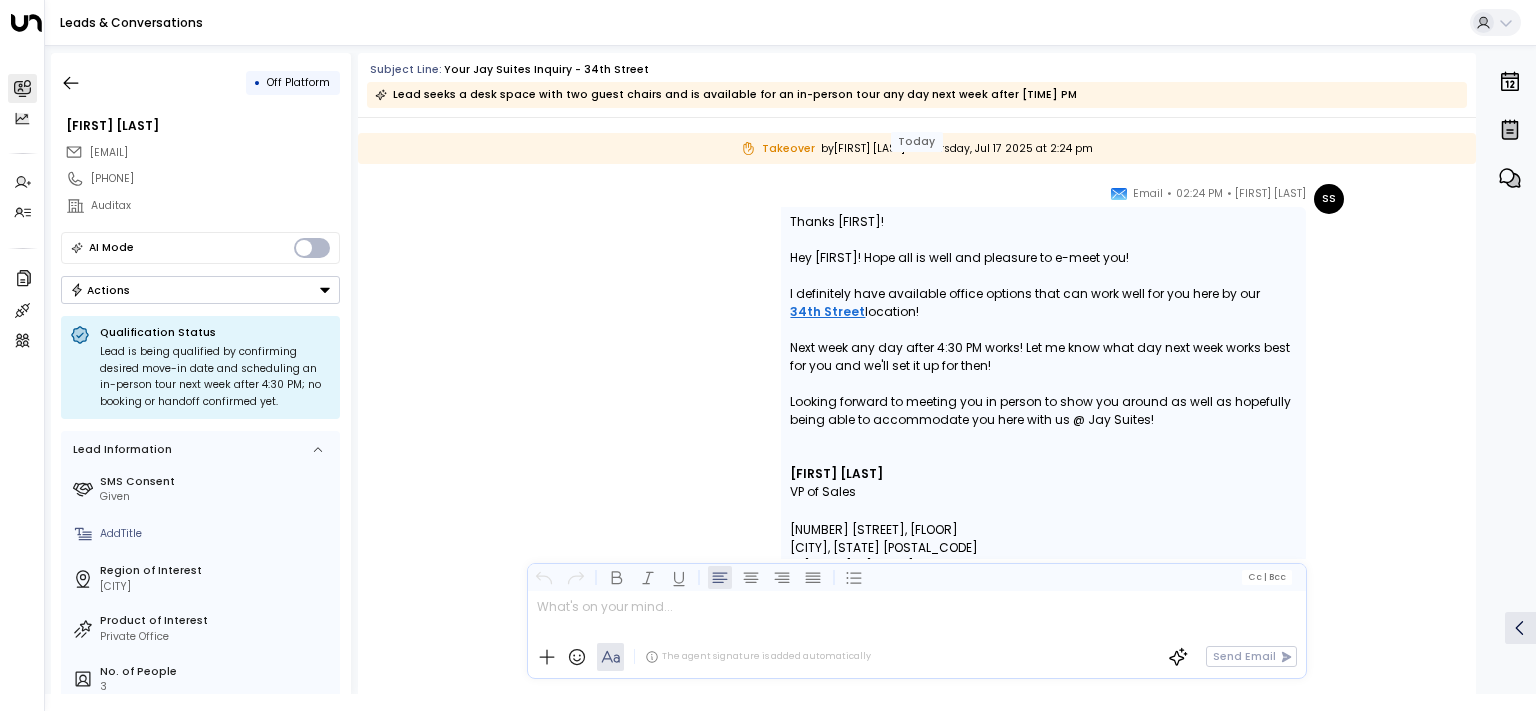 scroll, scrollTop: 2597, scrollLeft: 0, axis: vertical 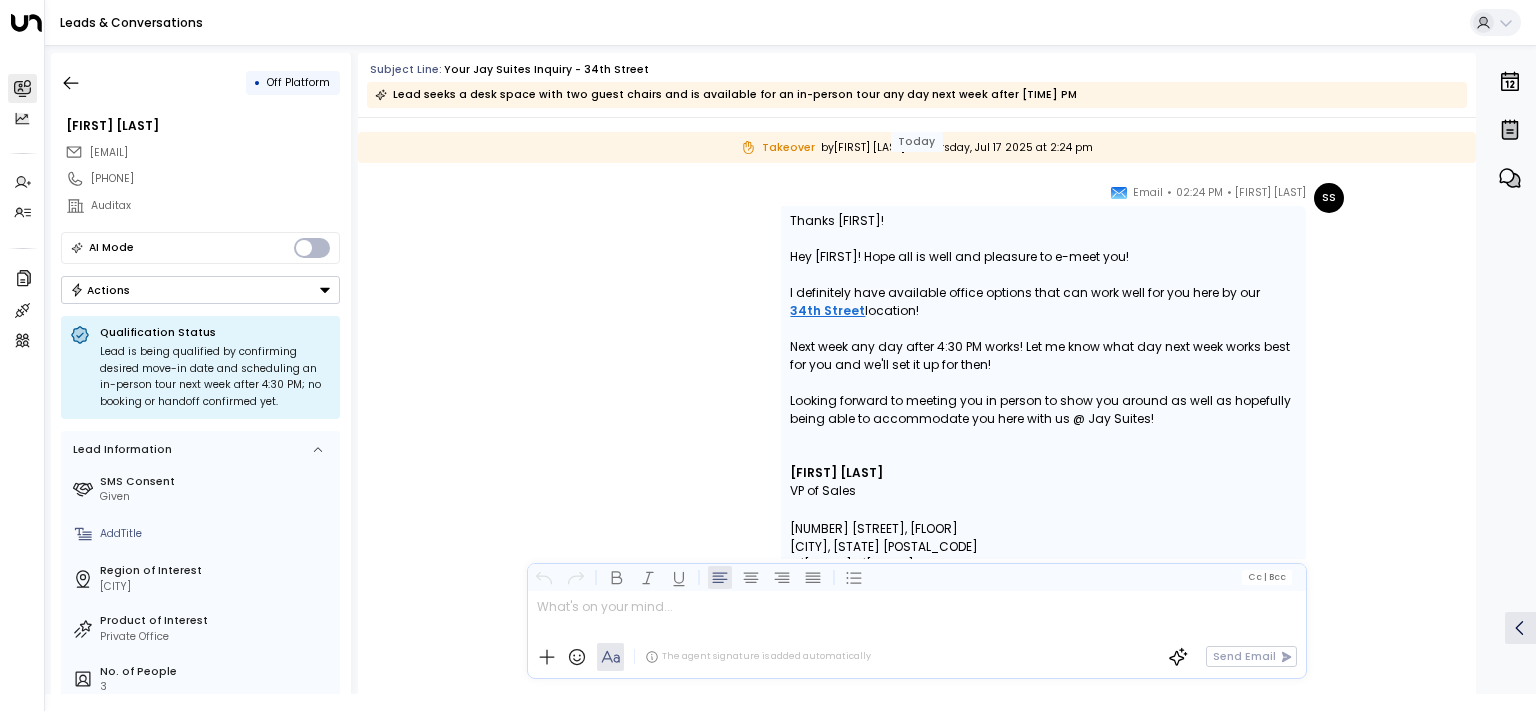 drag, startPoint x: 994, startPoint y: 306, endPoint x: 1099, endPoint y: 449, distance: 177.40913 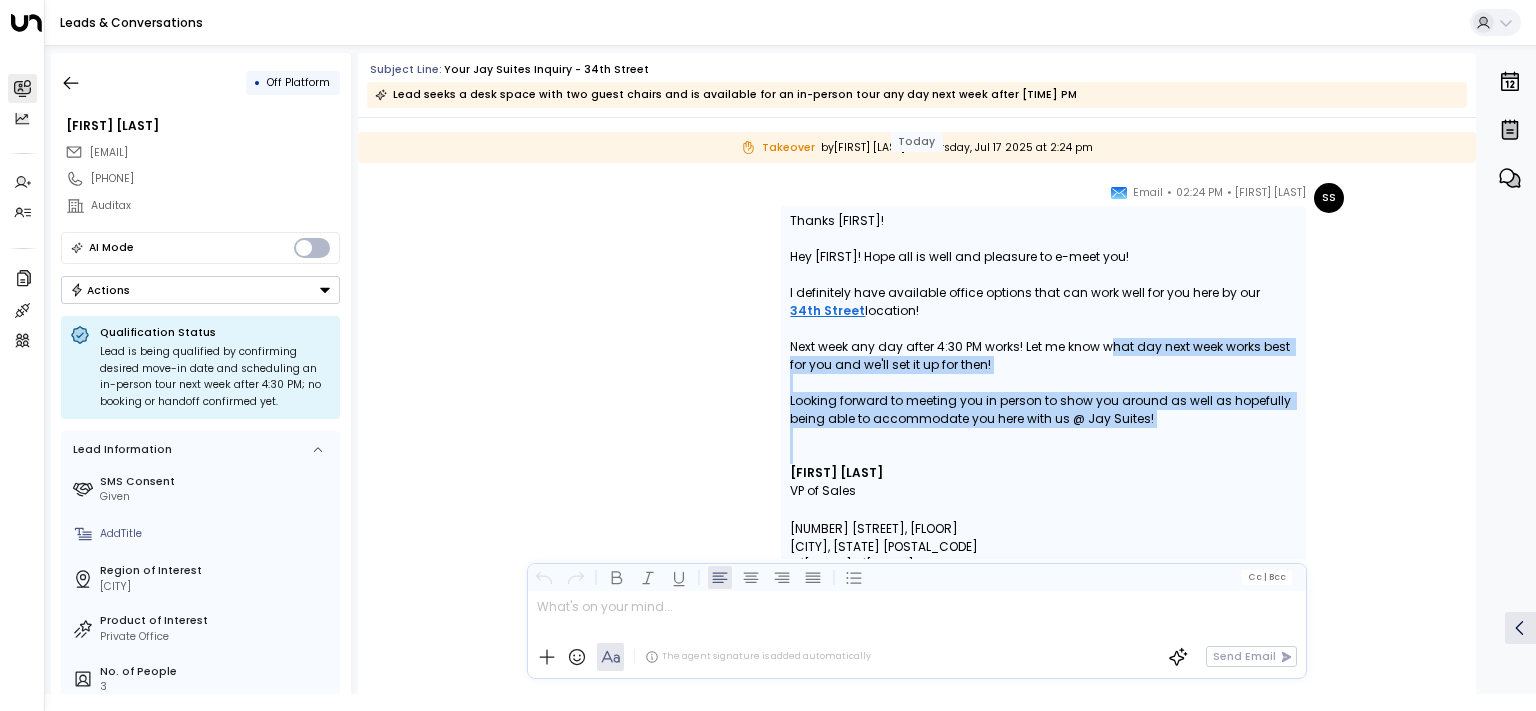 drag, startPoint x: 1145, startPoint y: 449, endPoint x: 1102, endPoint y: 339, distance: 118.10589 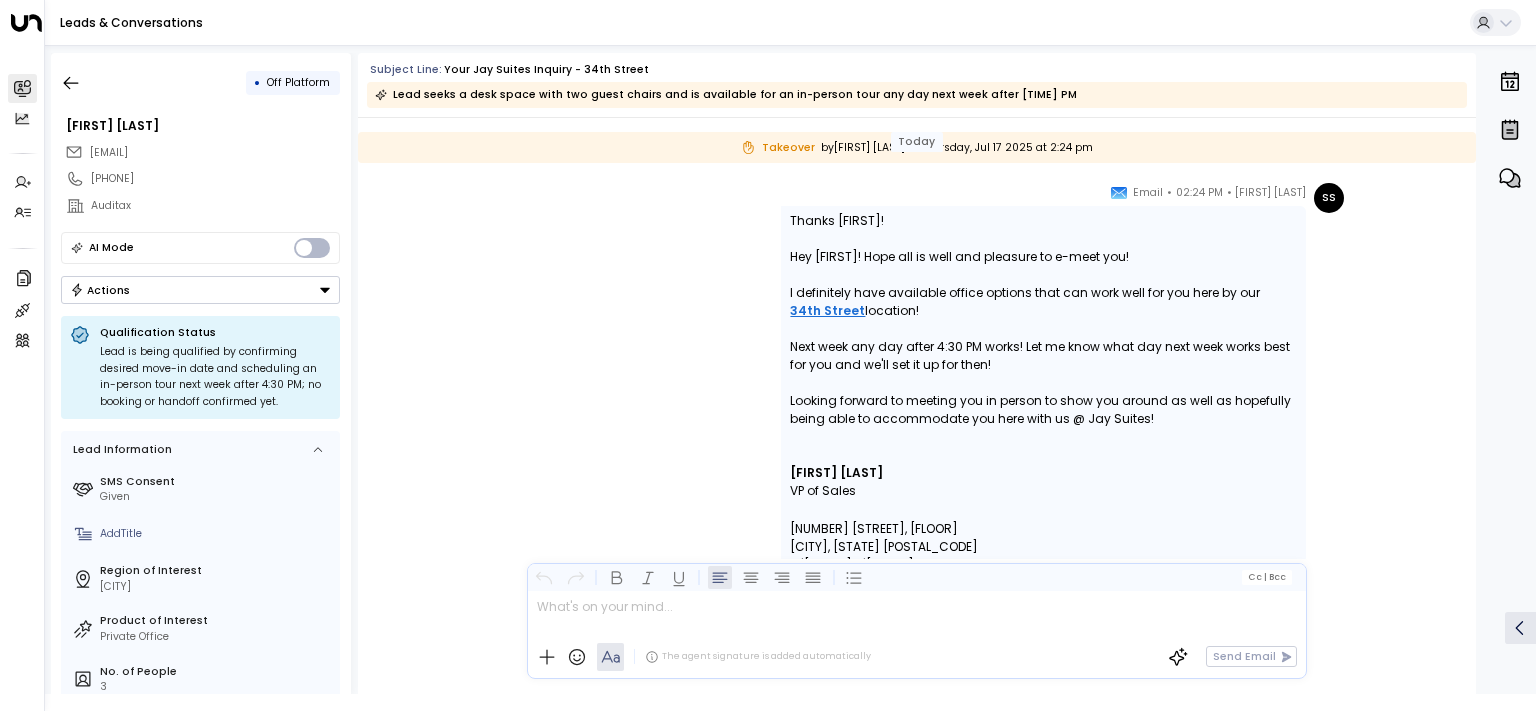drag, startPoint x: 1102, startPoint y: 339, endPoint x: 1158, endPoint y: 433, distance: 109.41663 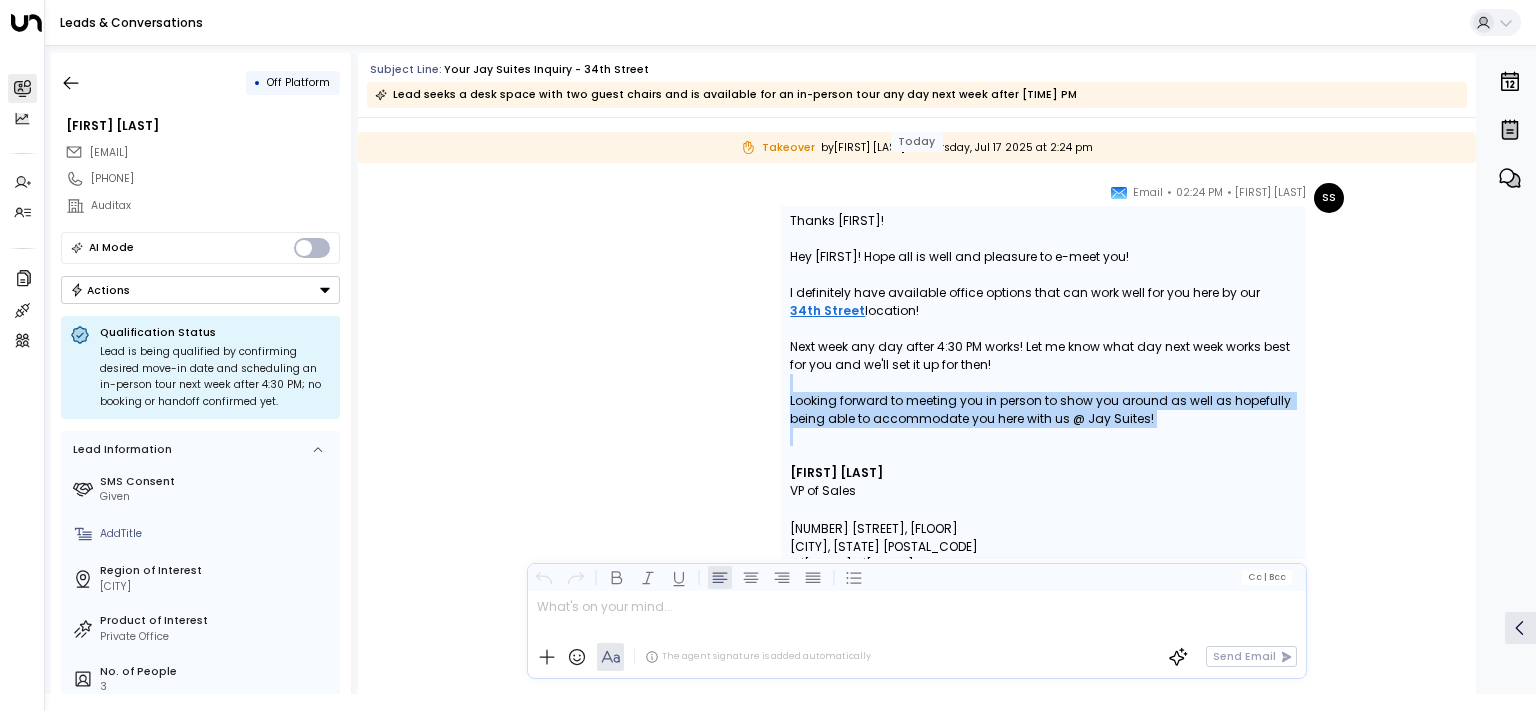drag, startPoint x: 1158, startPoint y: 433, endPoint x: 1169, endPoint y: 455, distance: 24.596748 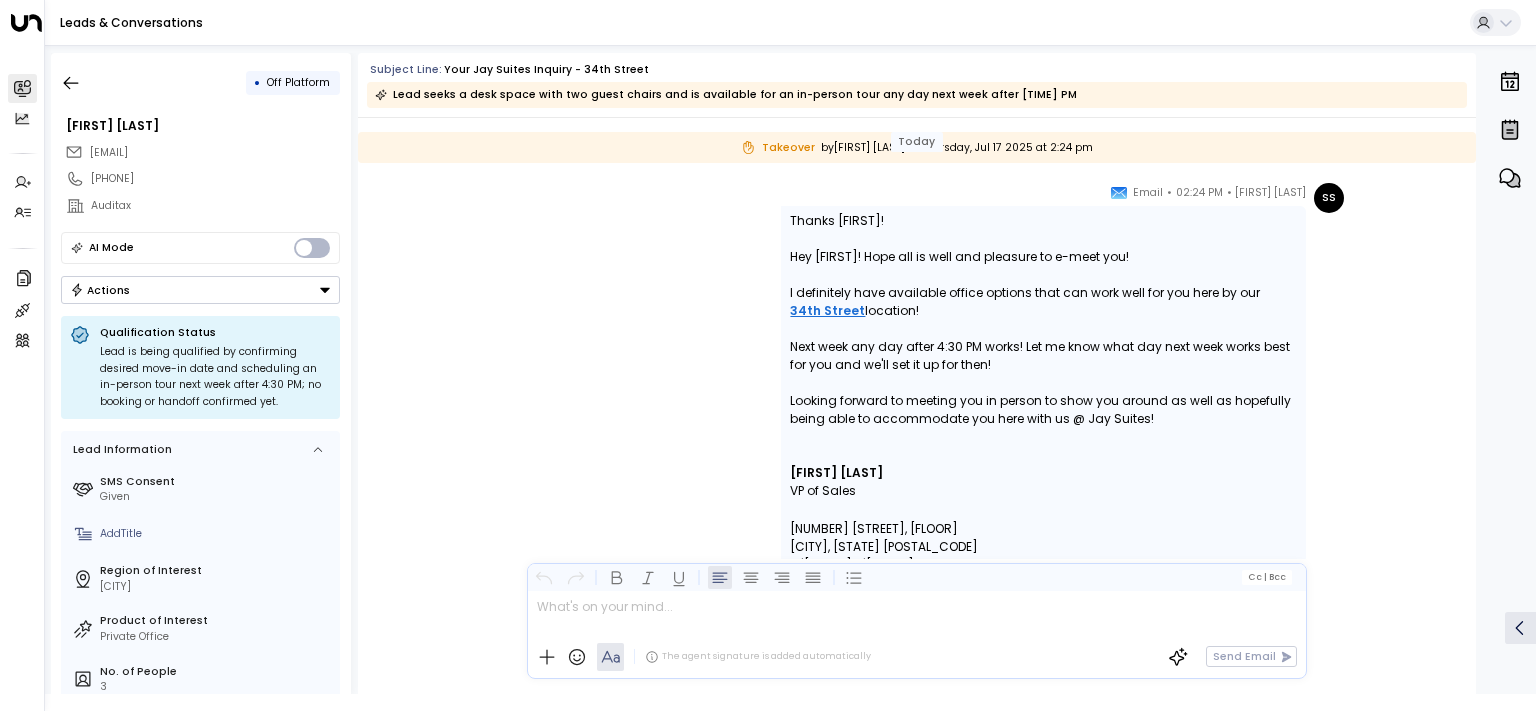 click at bounding box center [1043, 455] 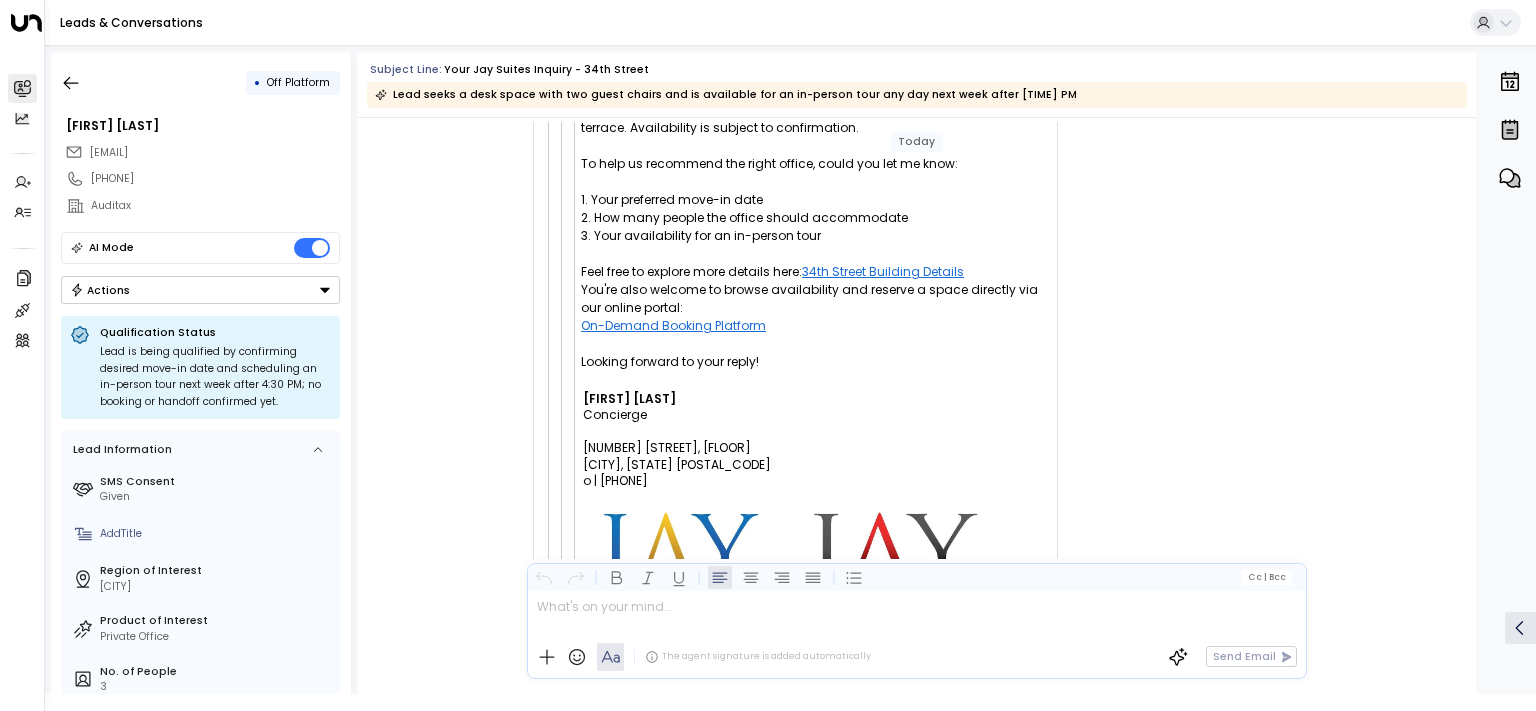 scroll, scrollTop: 5016, scrollLeft: 0, axis: vertical 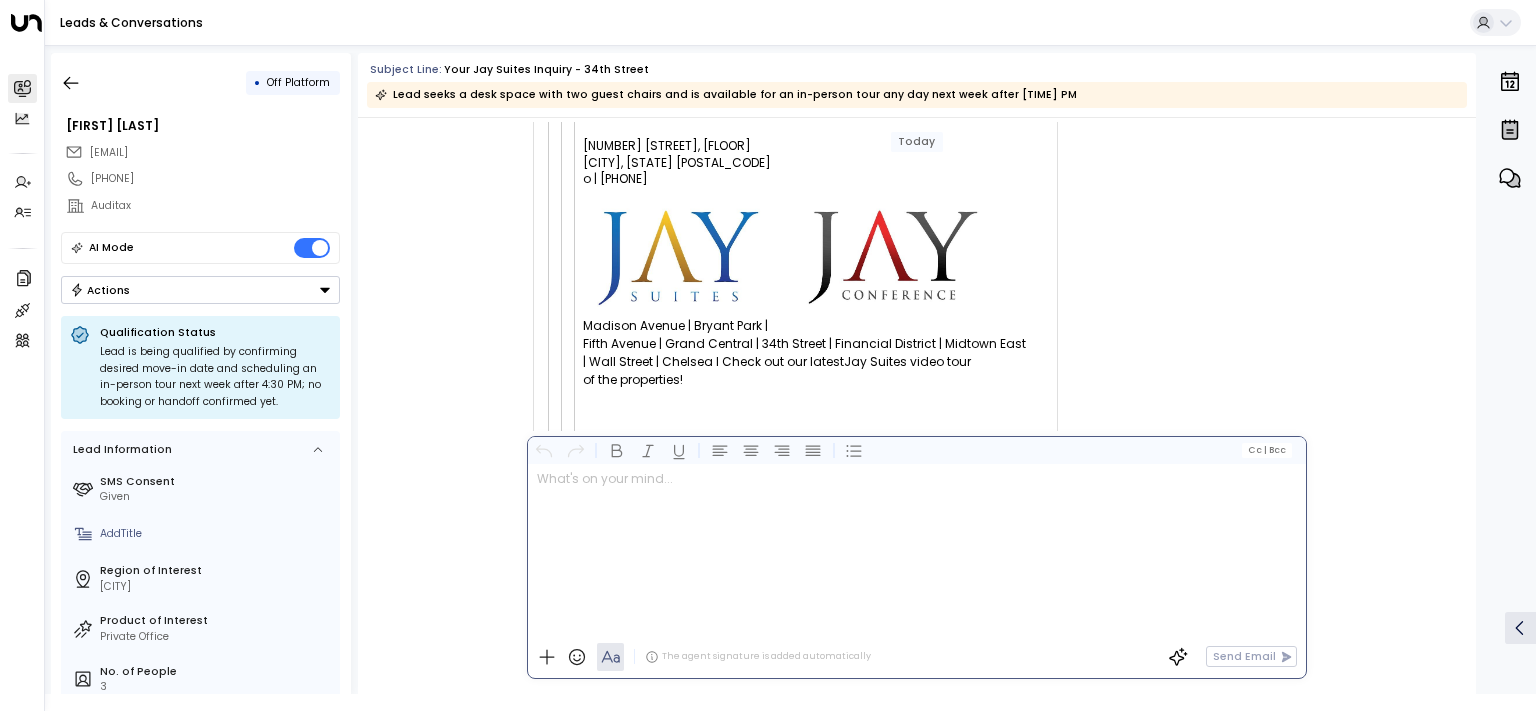 click at bounding box center (916, 550) 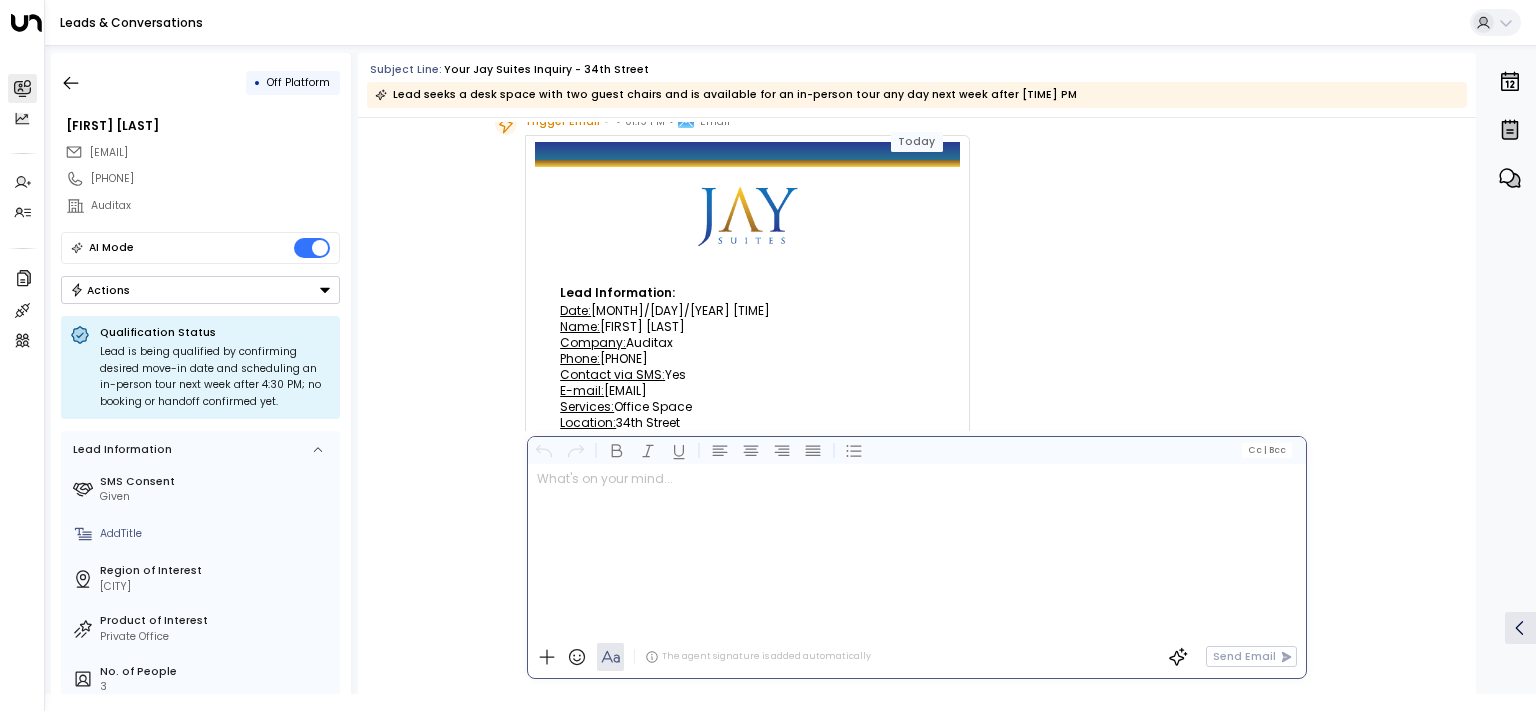 scroll, scrollTop: 0, scrollLeft: 0, axis: both 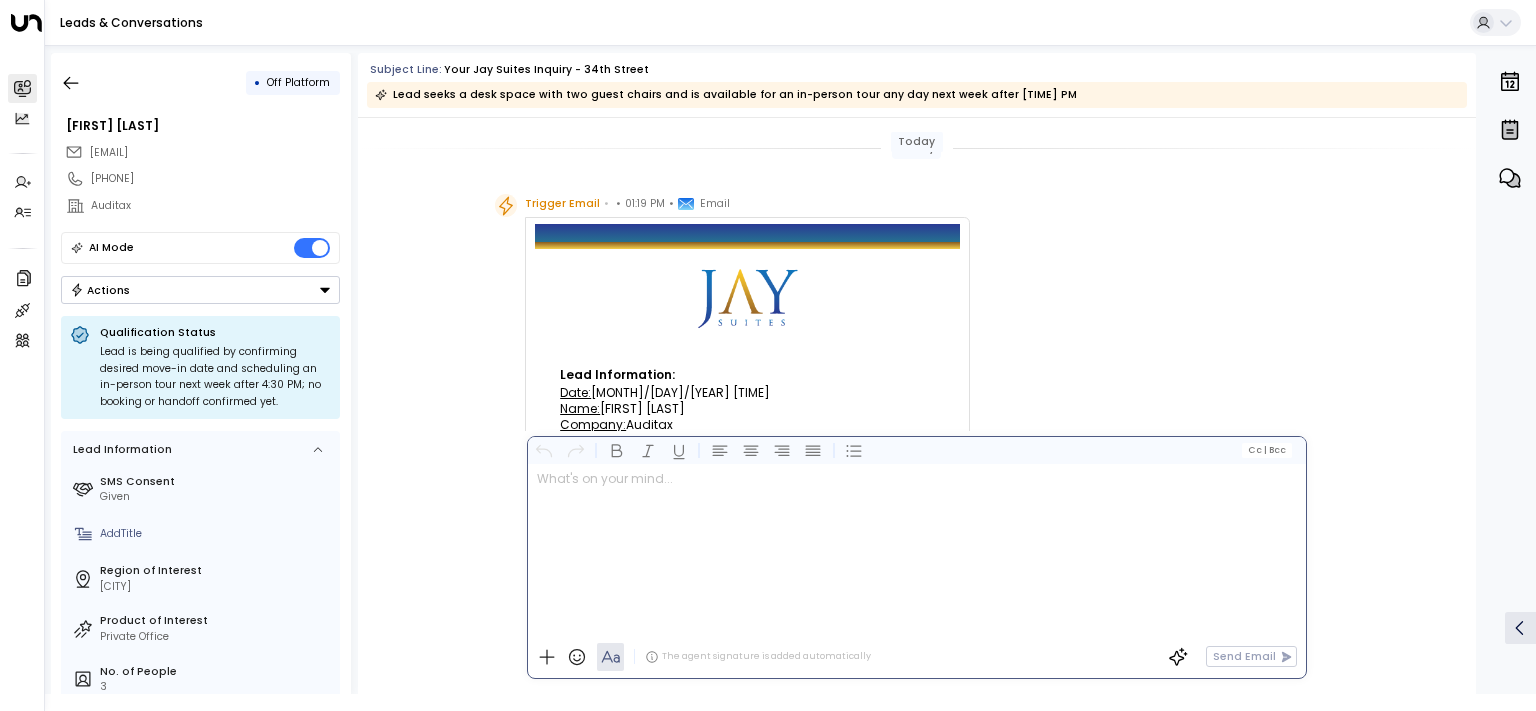click on "Actions" at bounding box center (200, 290) 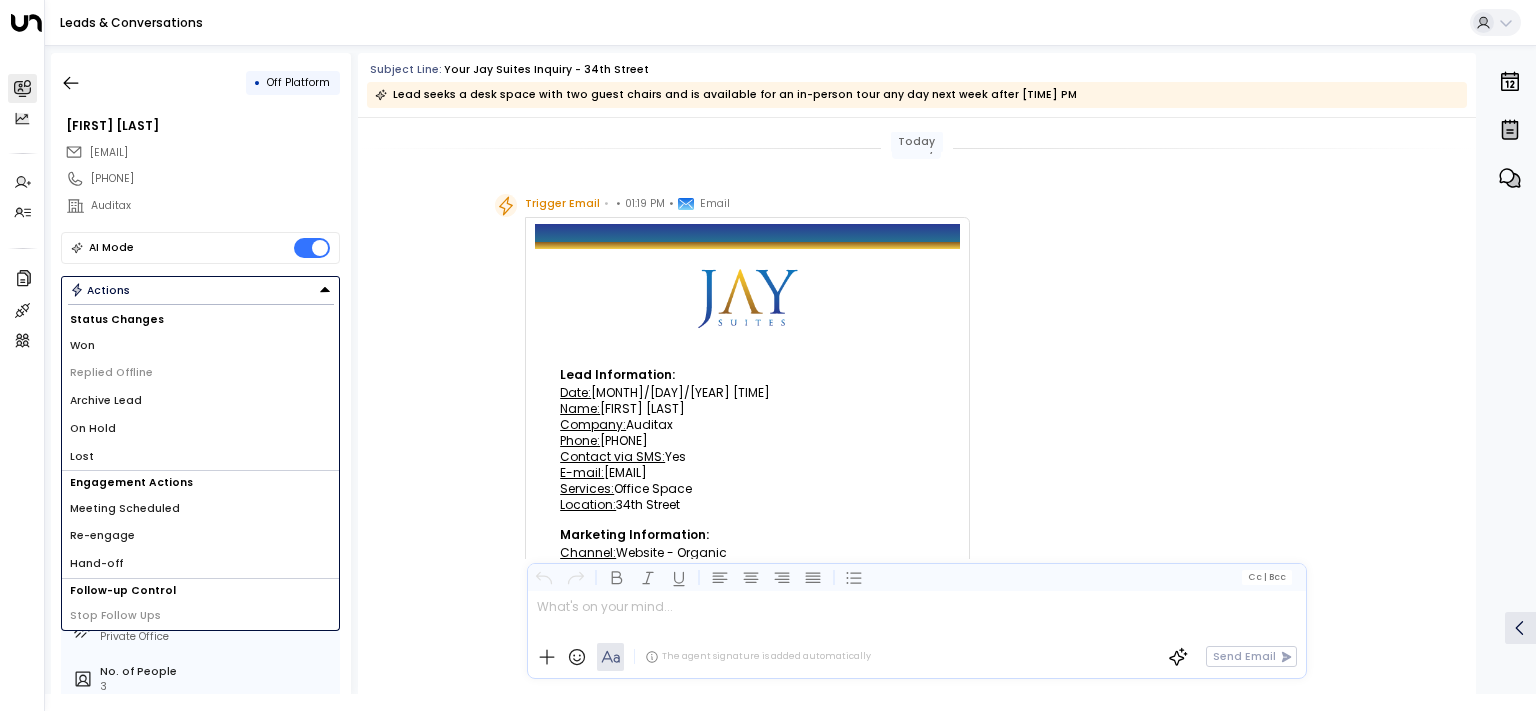 click on "Re-engage" at bounding box center (200, 536) 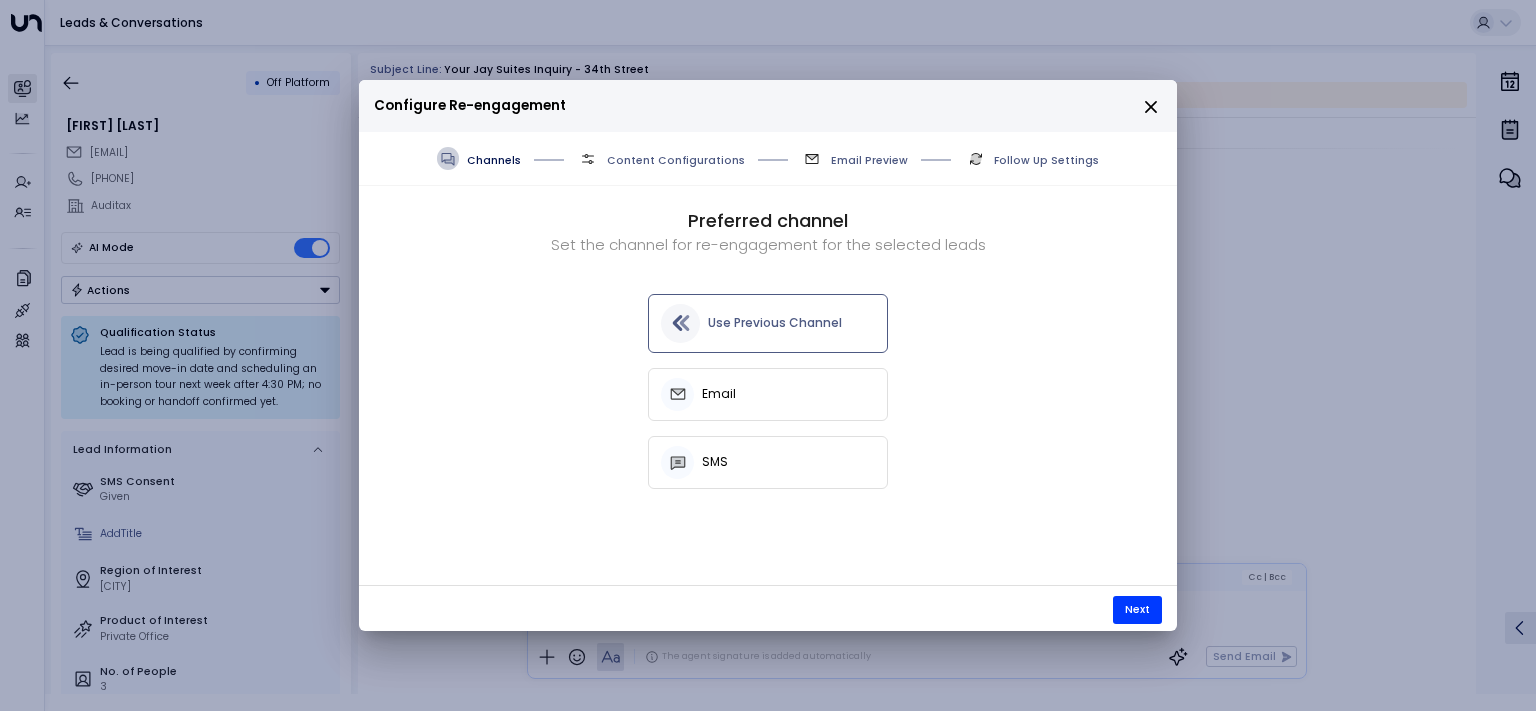 click on "Use Previous Channel" at bounding box center (775, 323) 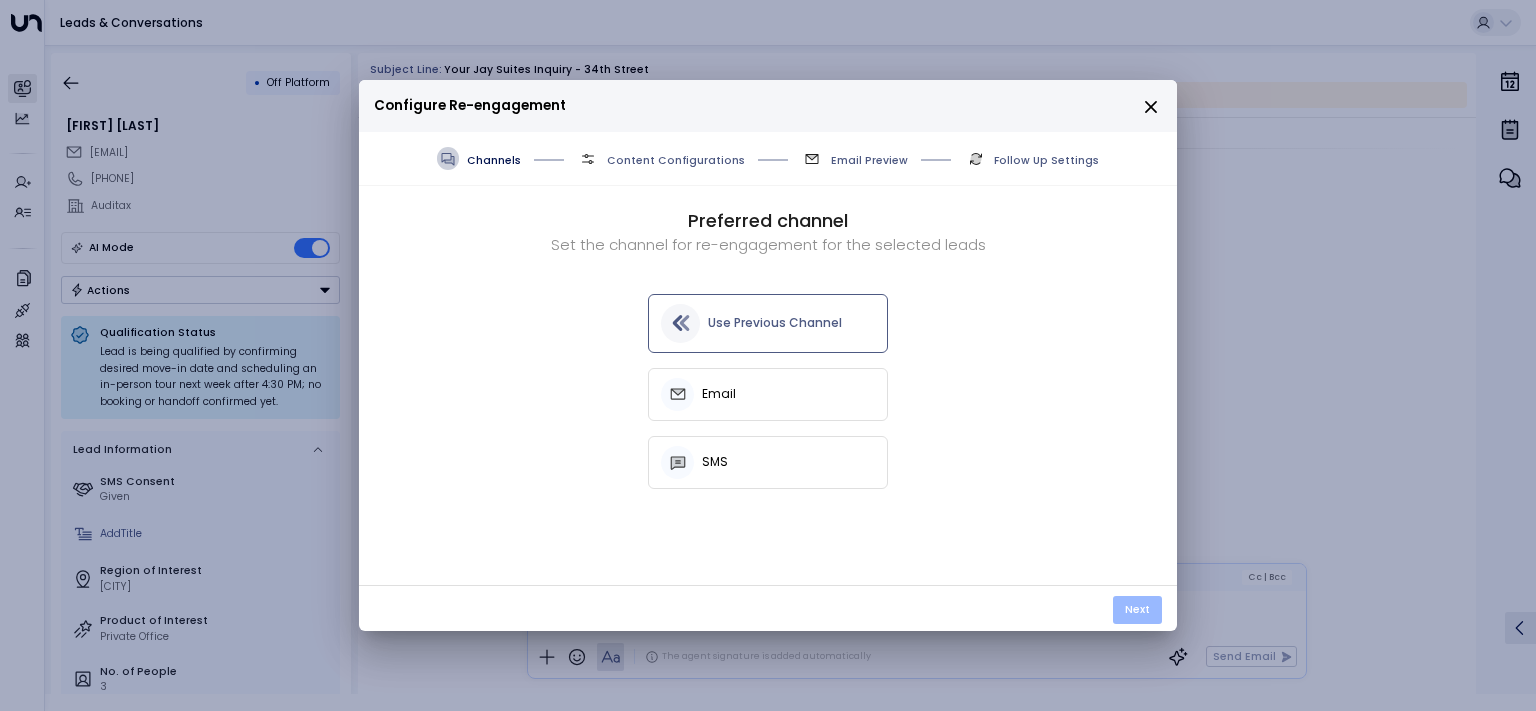 click on "Next" at bounding box center [1137, 610] 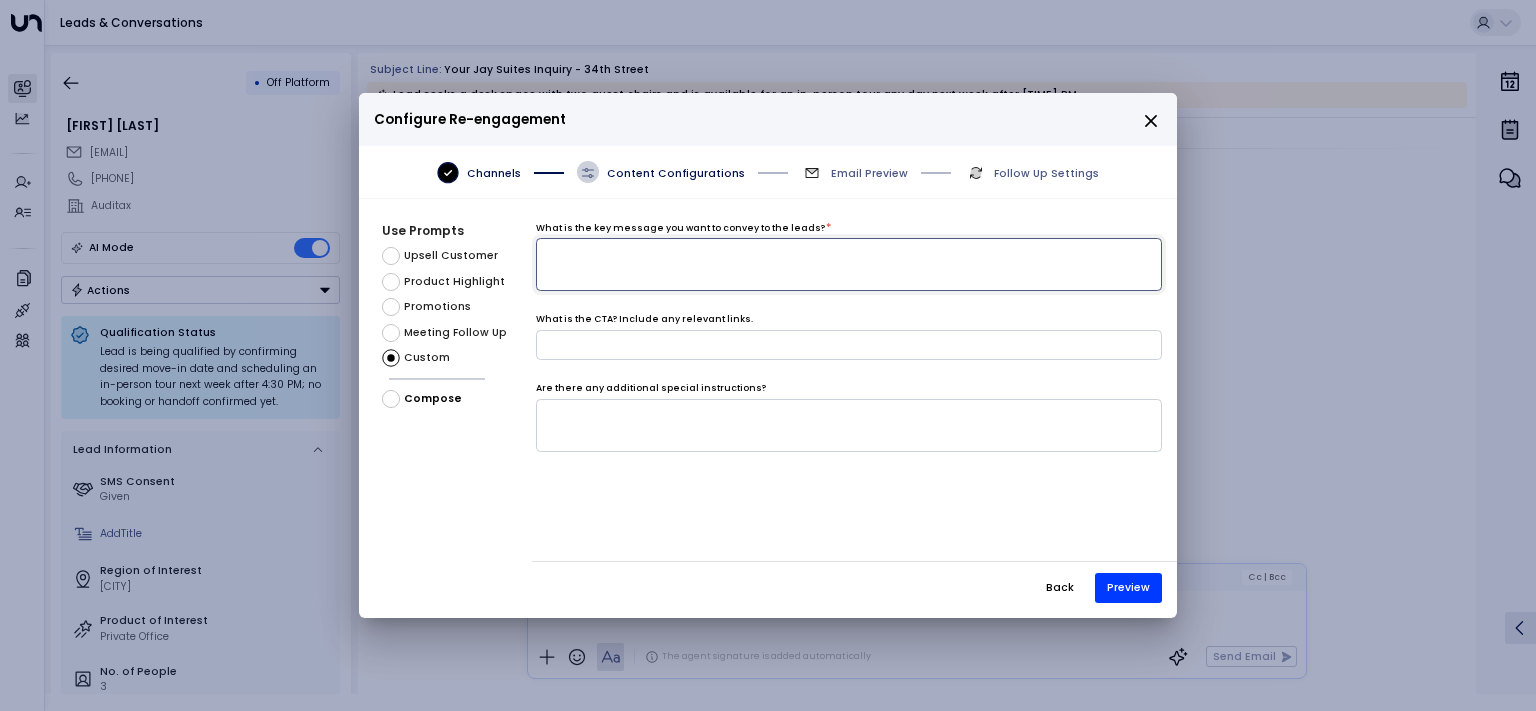 click at bounding box center [849, 264] 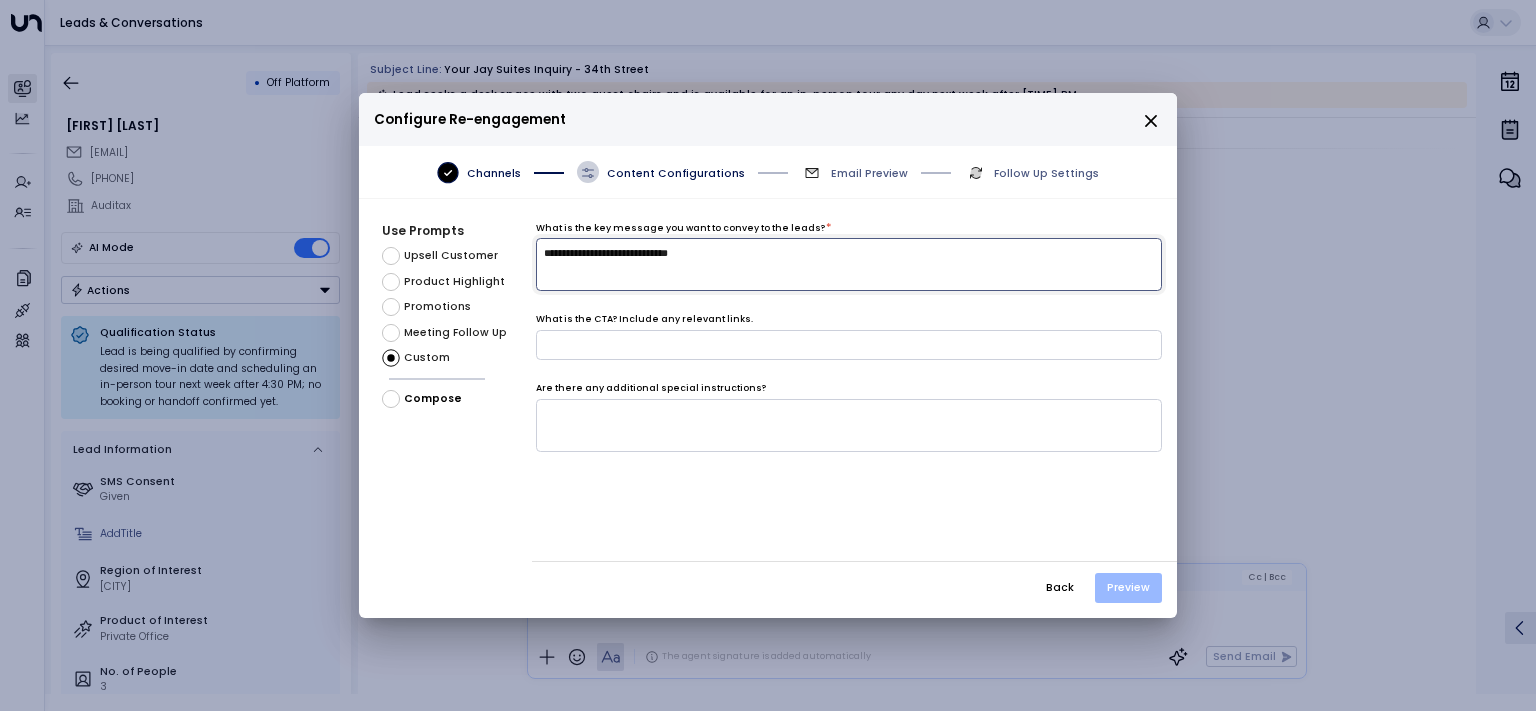 type on "**********" 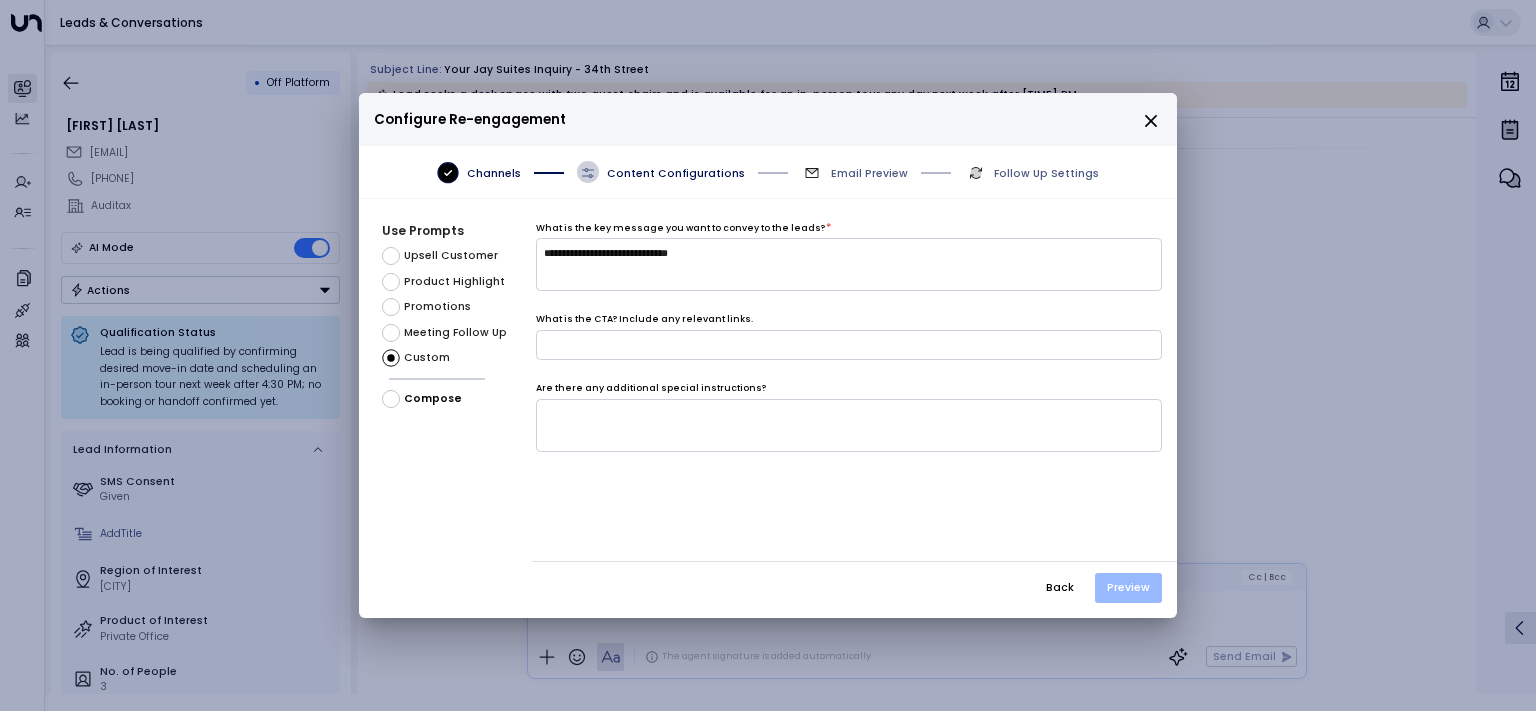 click on "Preview" at bounding box center [1128, 588] 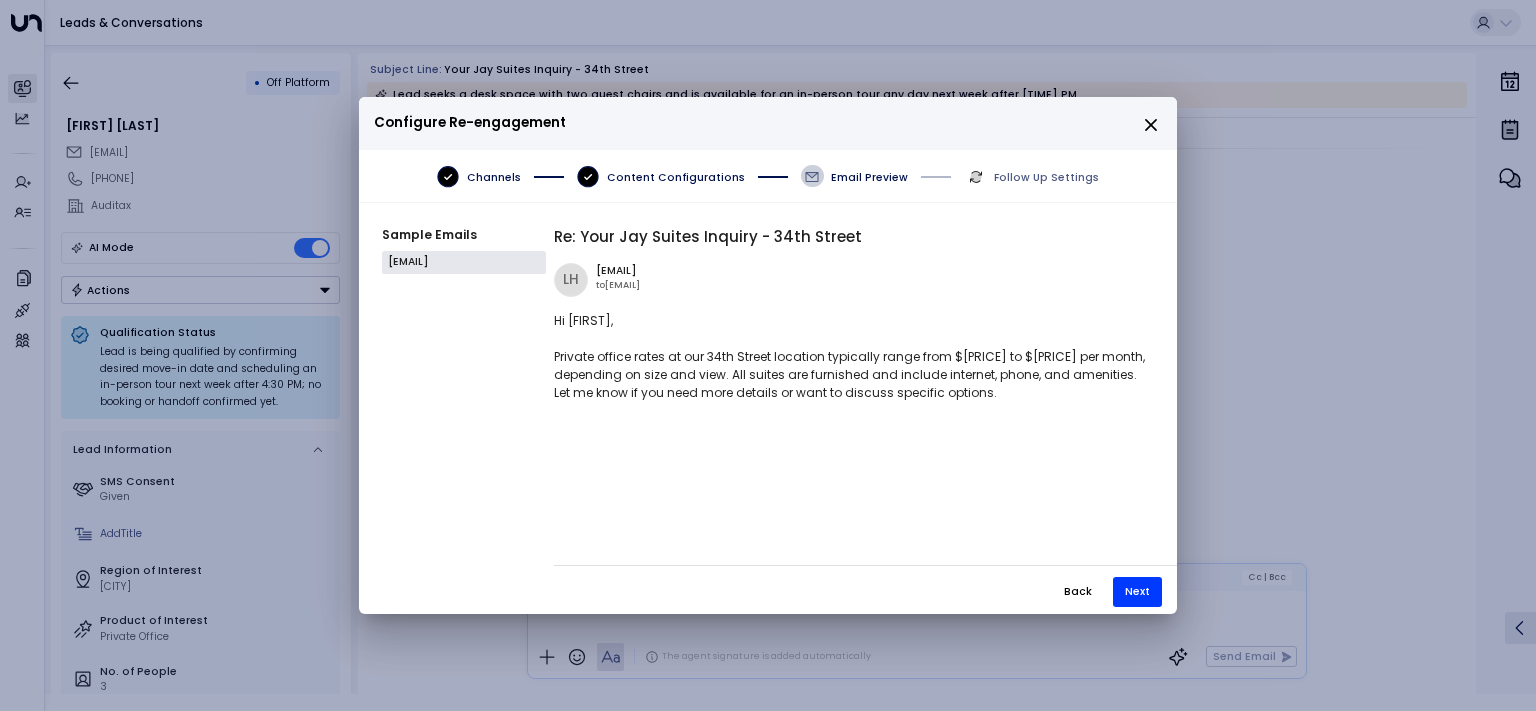 click on "Back" at bounding box center [1078, 592] 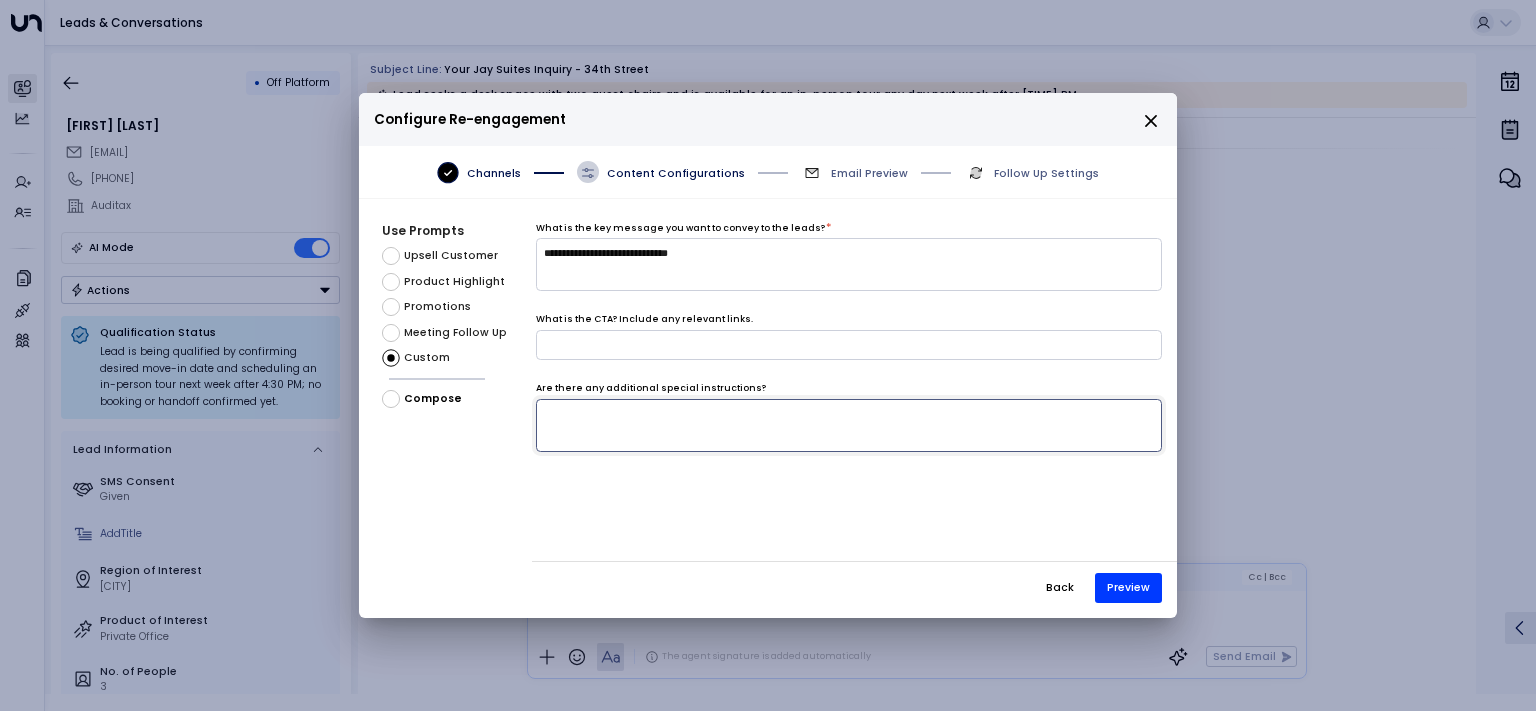 click at bounding box center (849, 425) 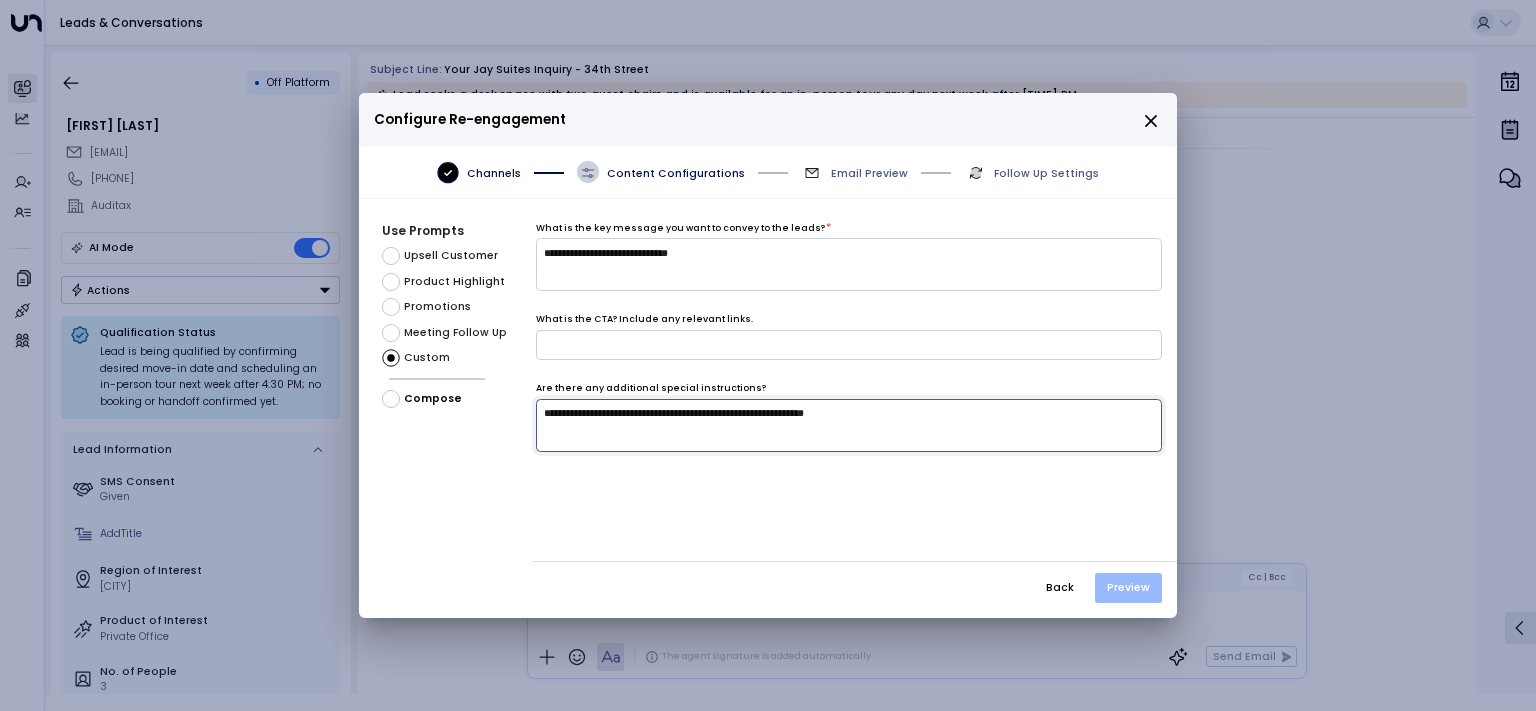 type on "**********" 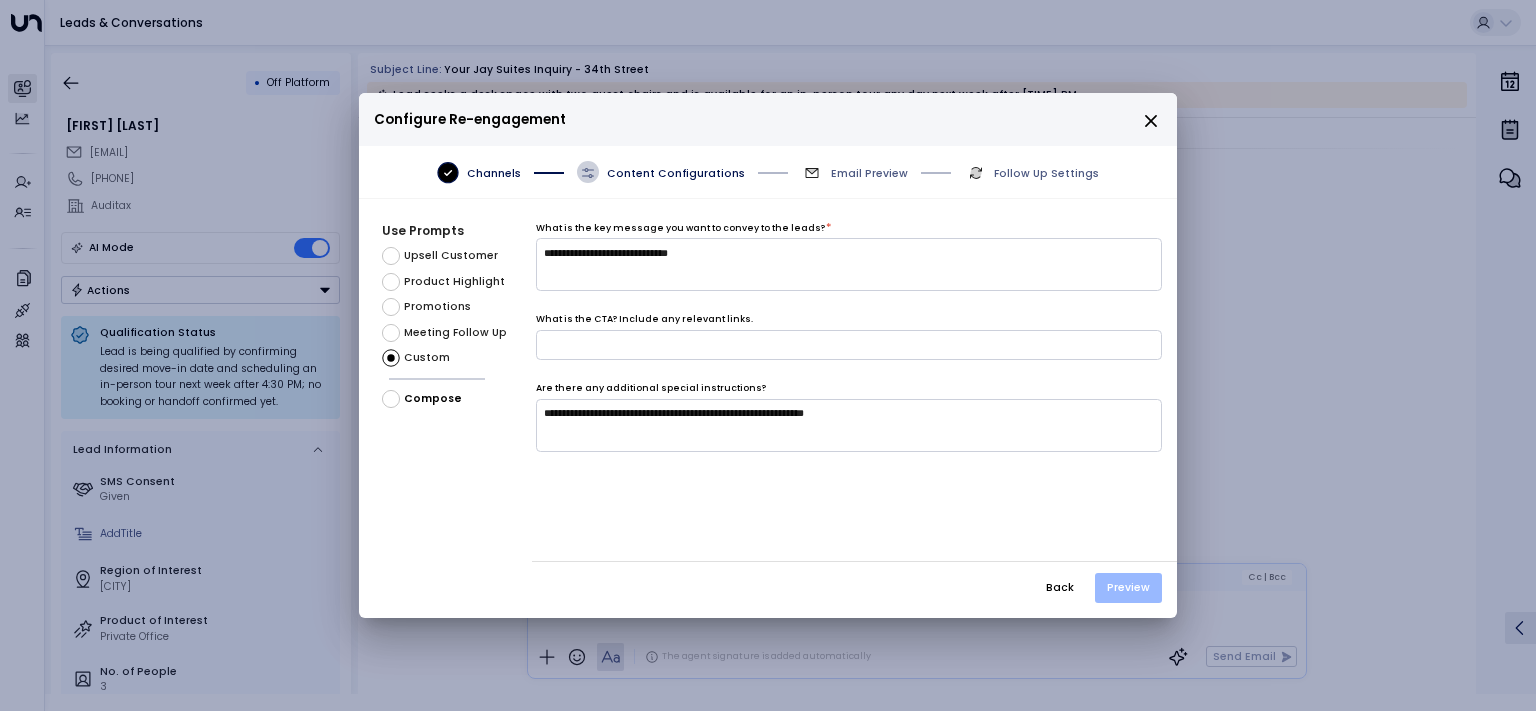 click on "Preview" at bounding box center [1128, 588] 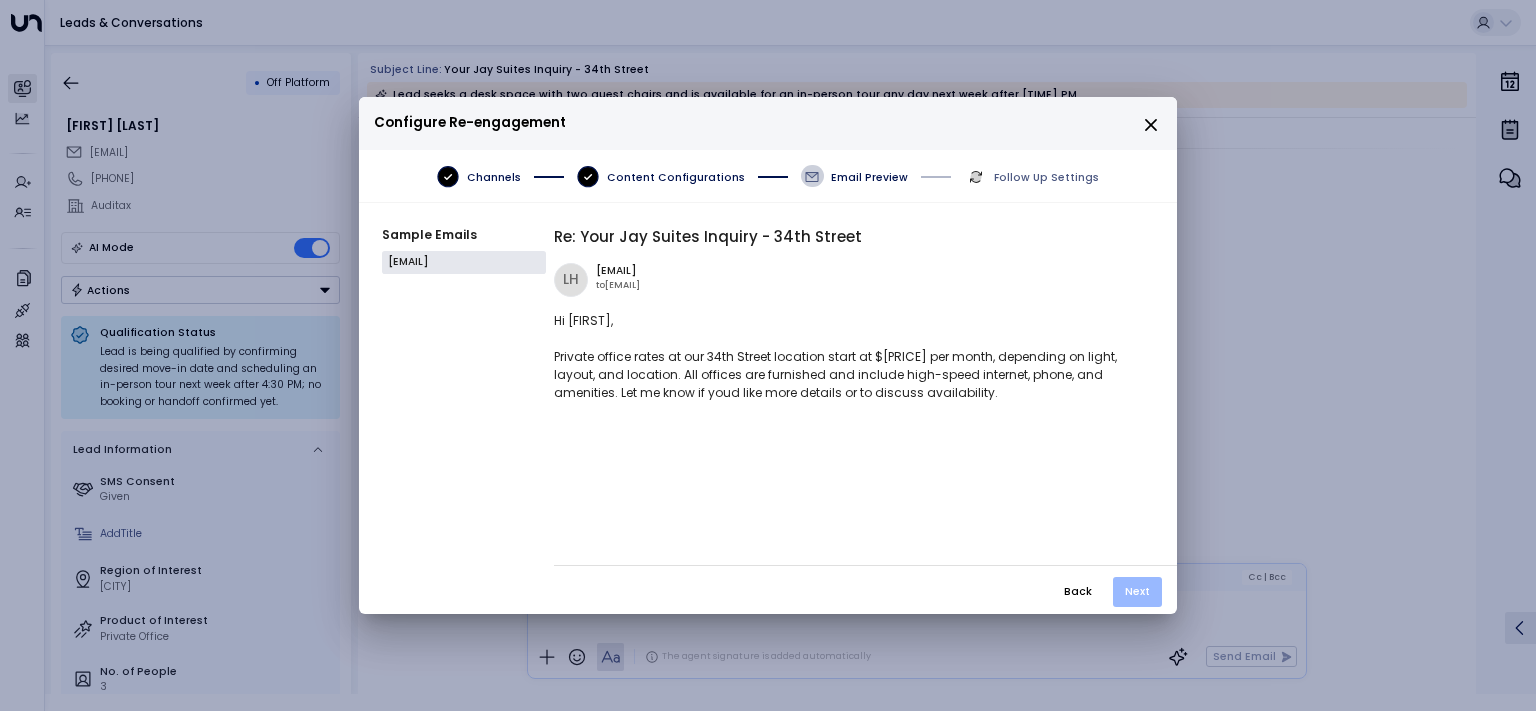click on "Next" at bounding box center (1137, 592) 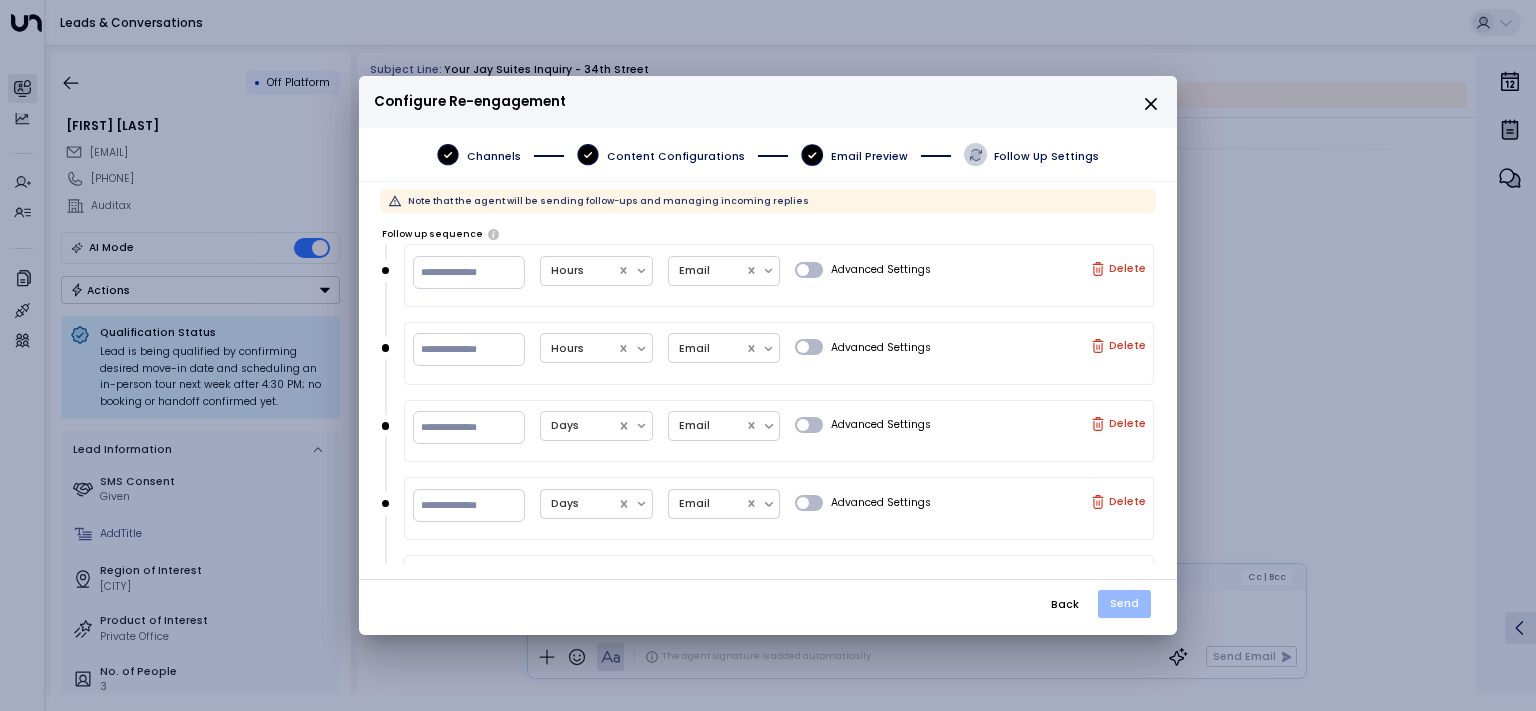 click on "Send" at bounding box center [1124, 604] 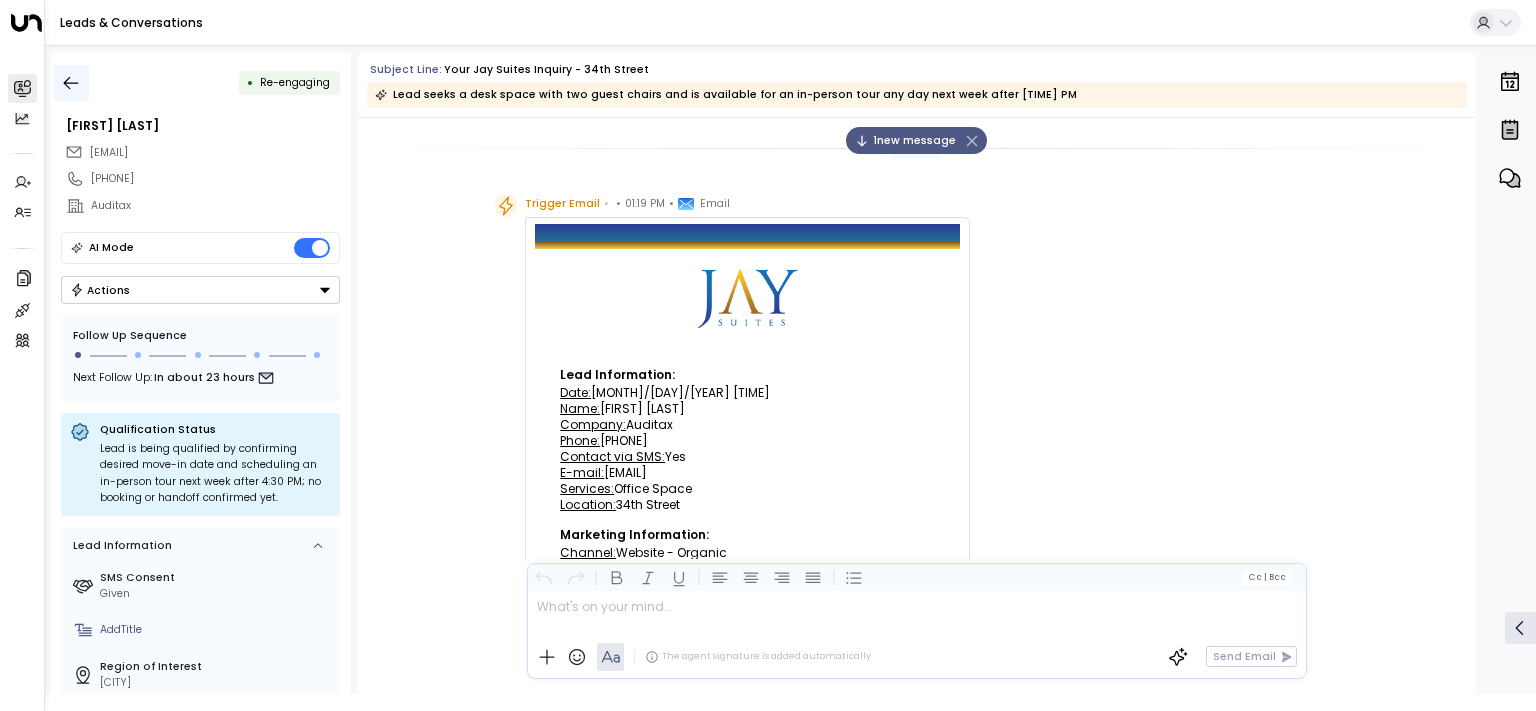 click 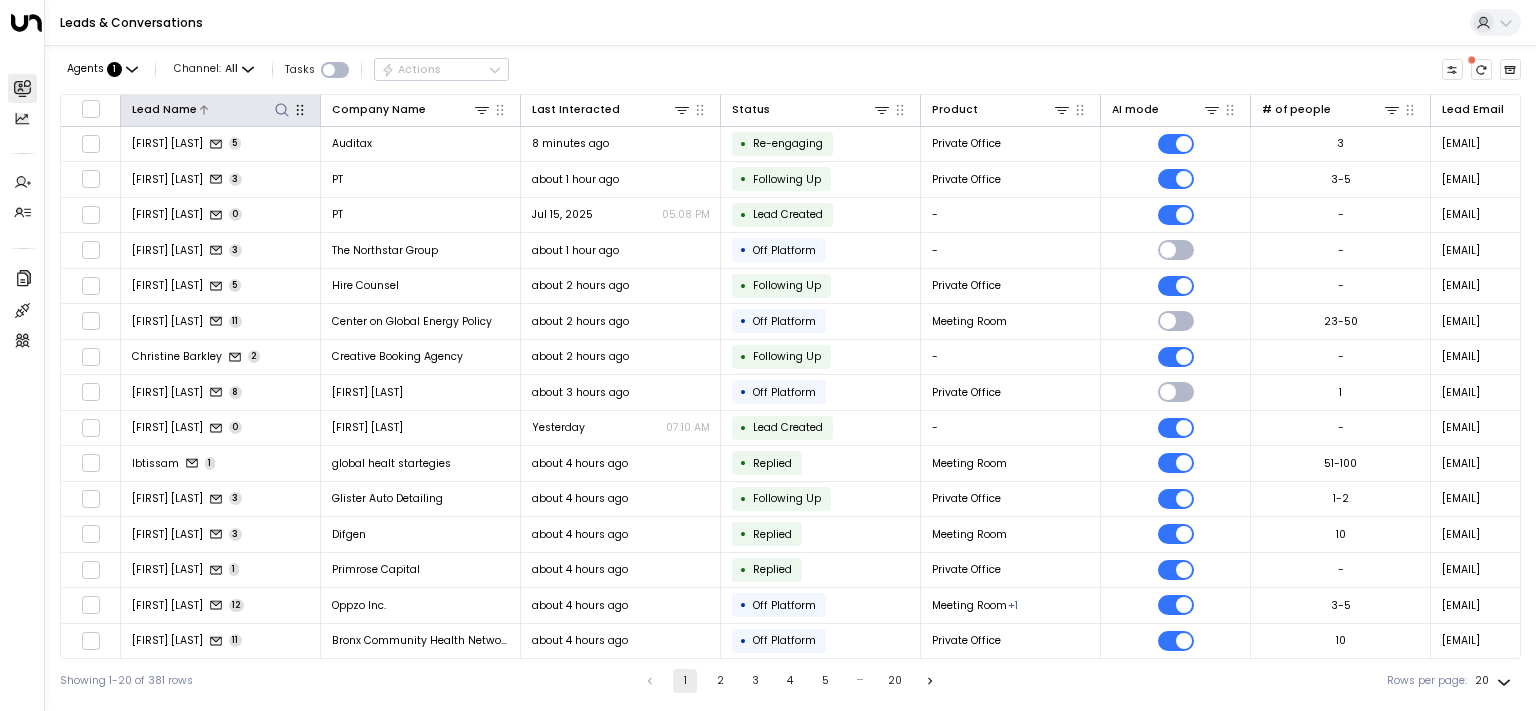 click 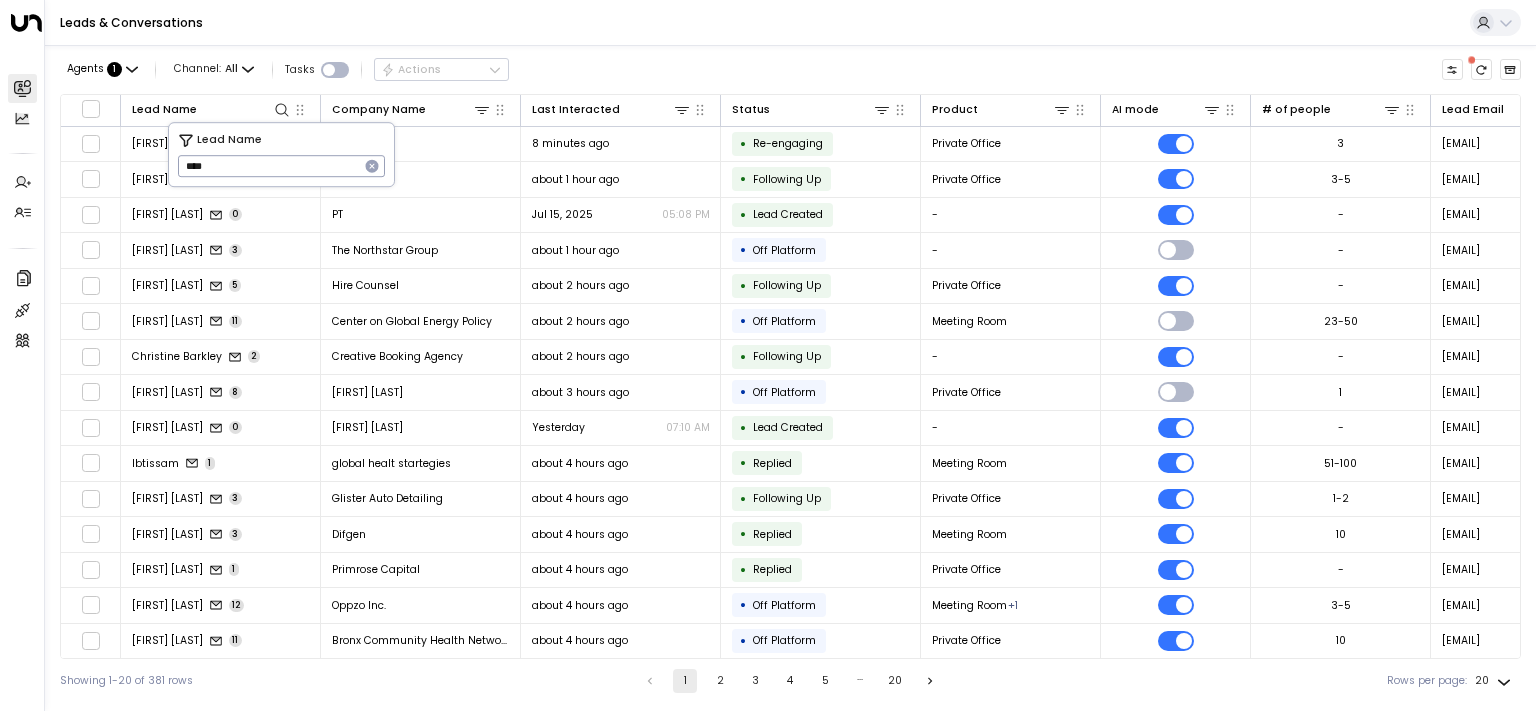 type on "****" 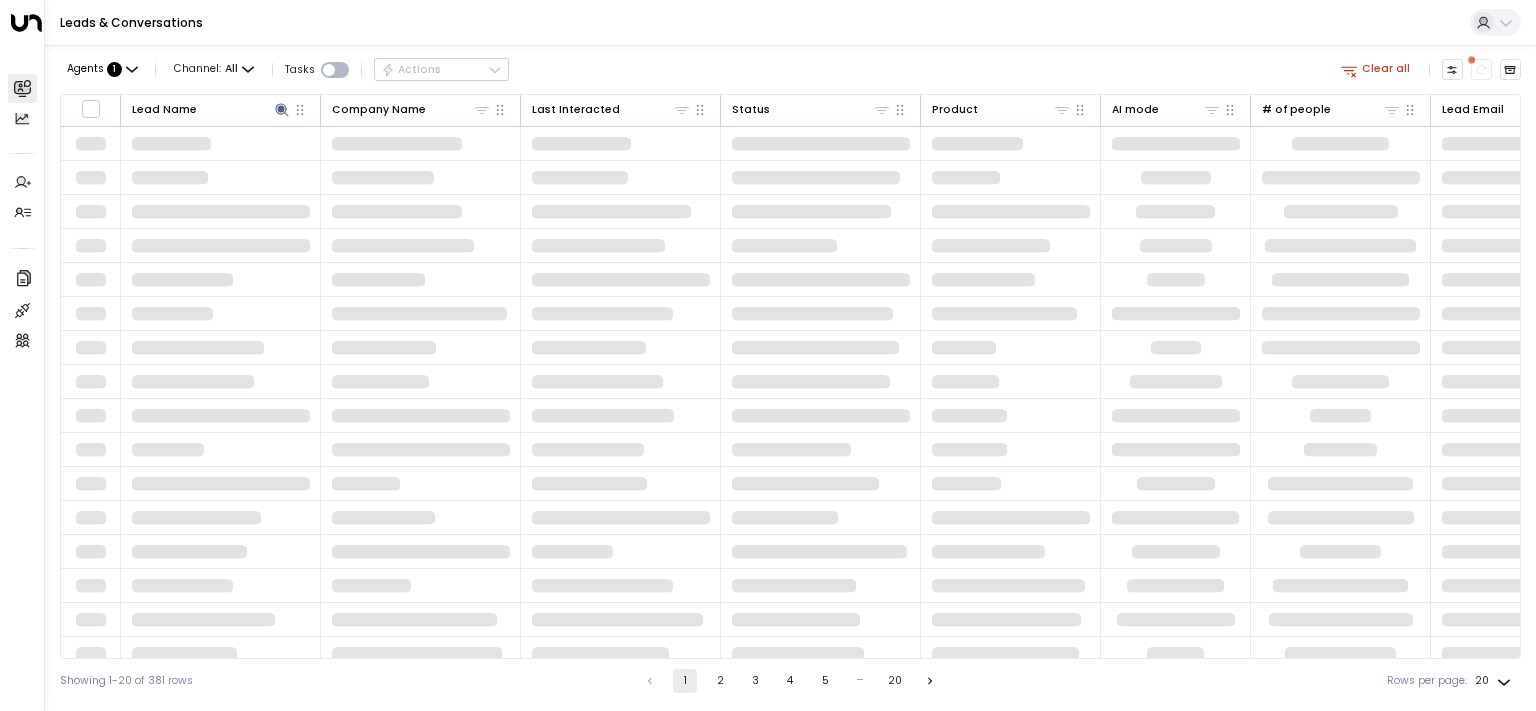 click on "Leads & Conversations" at bounding box center (790, 23) 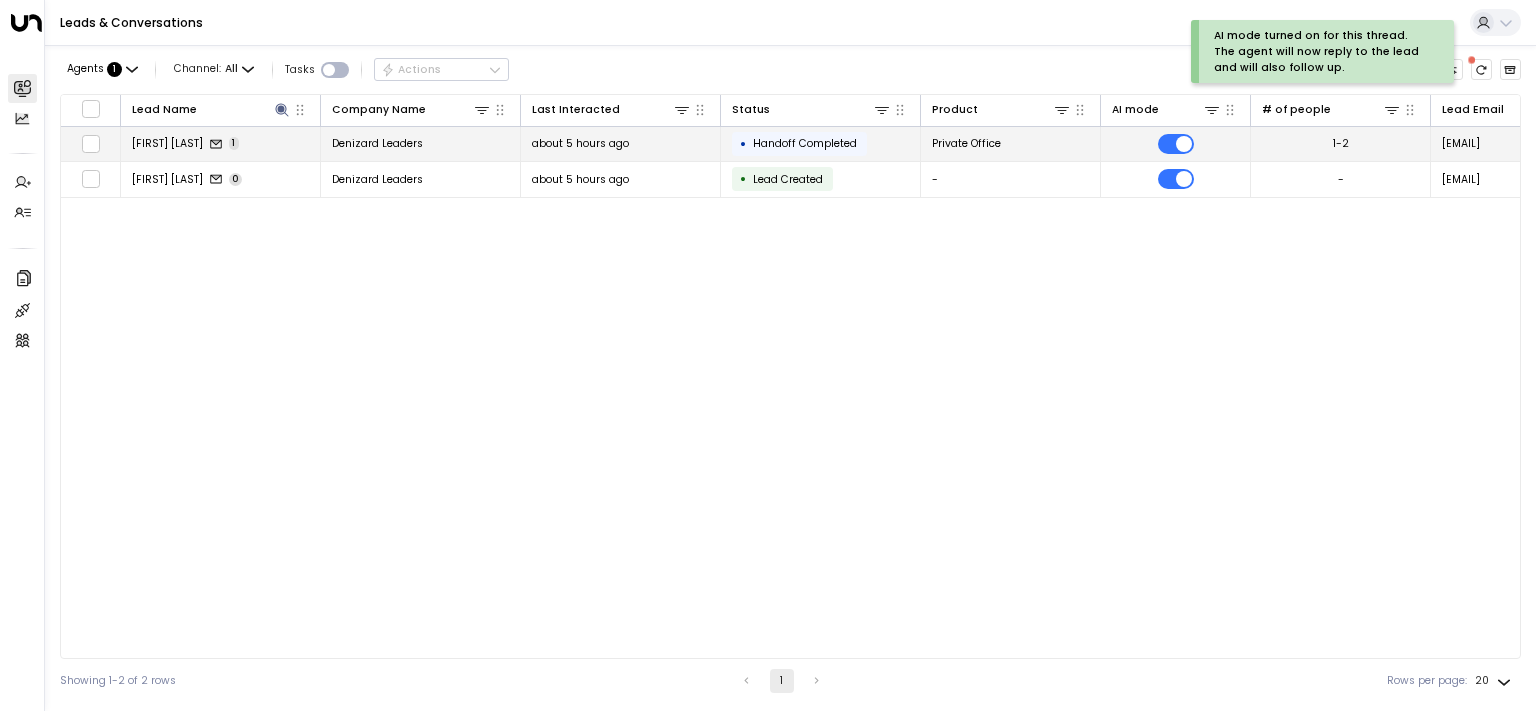 click on "[FIRST] [LAST]" at bounding box center [167, 143] 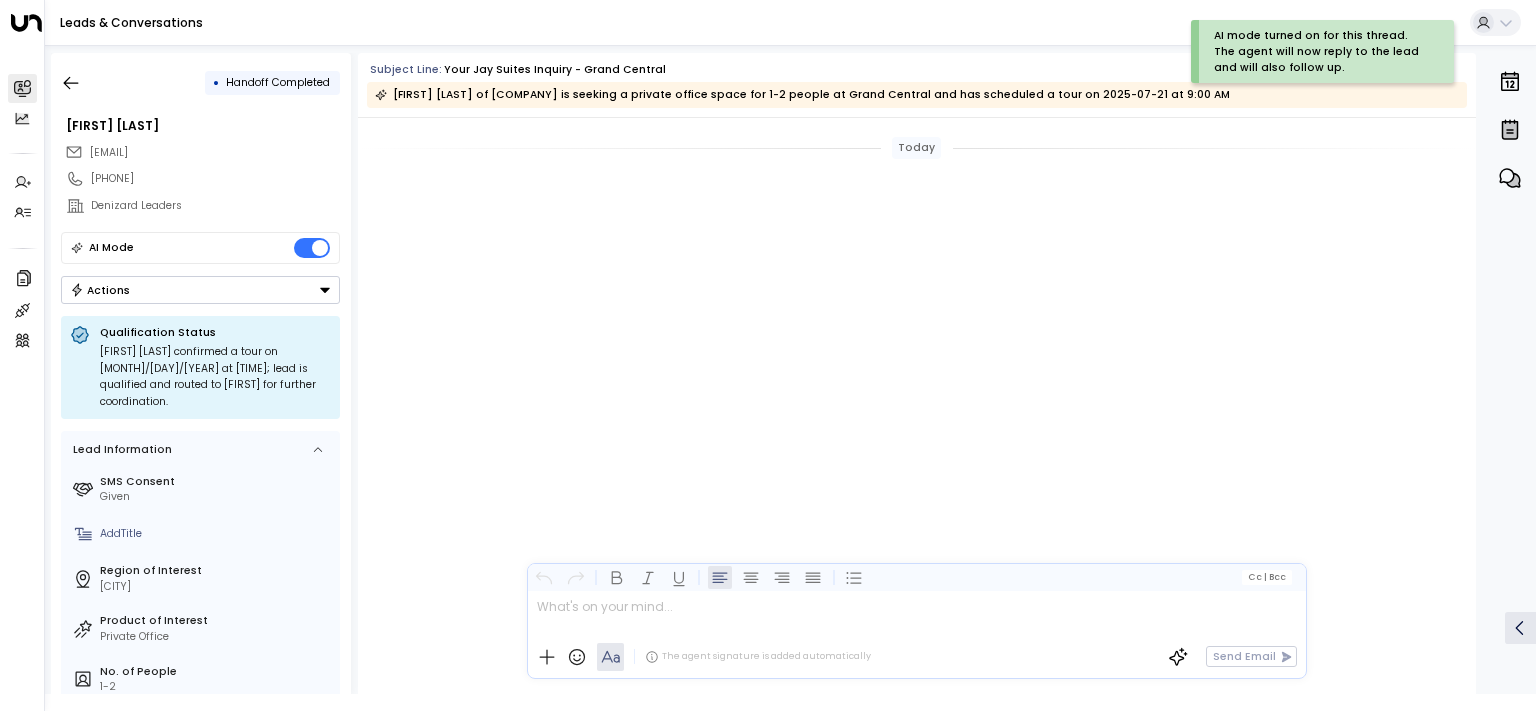 scroll, scrollTop: 805, scrollLeft: 0, axis: vertical 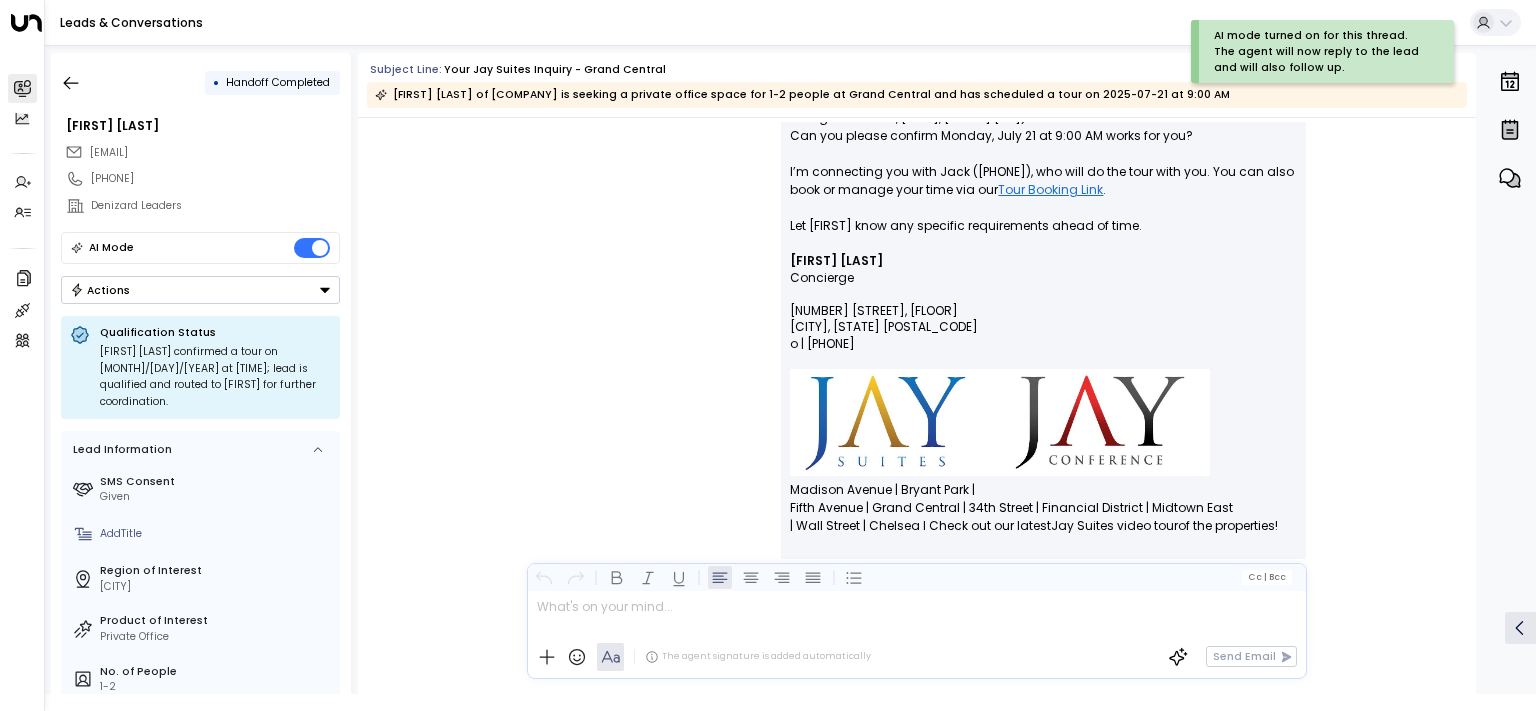click on "Actions" at bounding box center (200, 290) 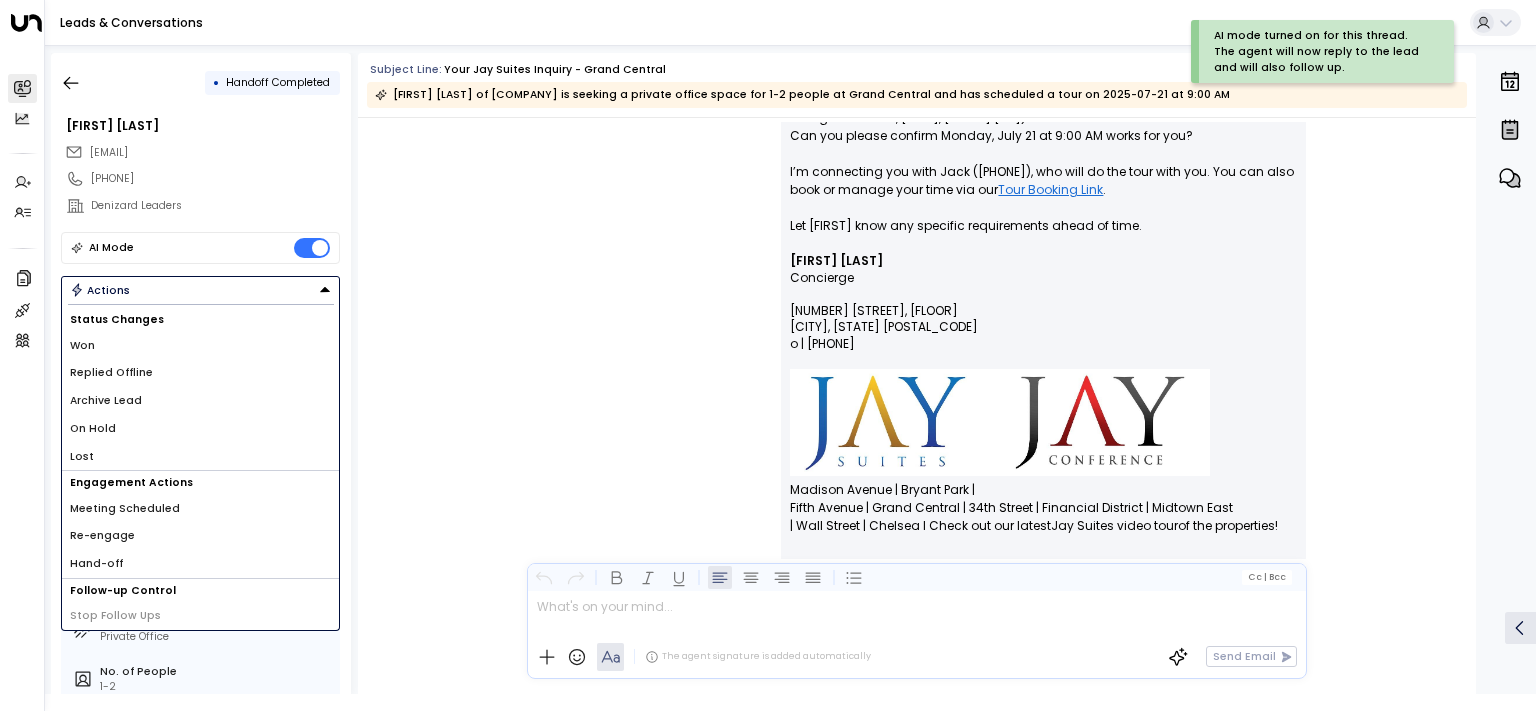 click on "Re-engage" at bounding box center [102, 536] 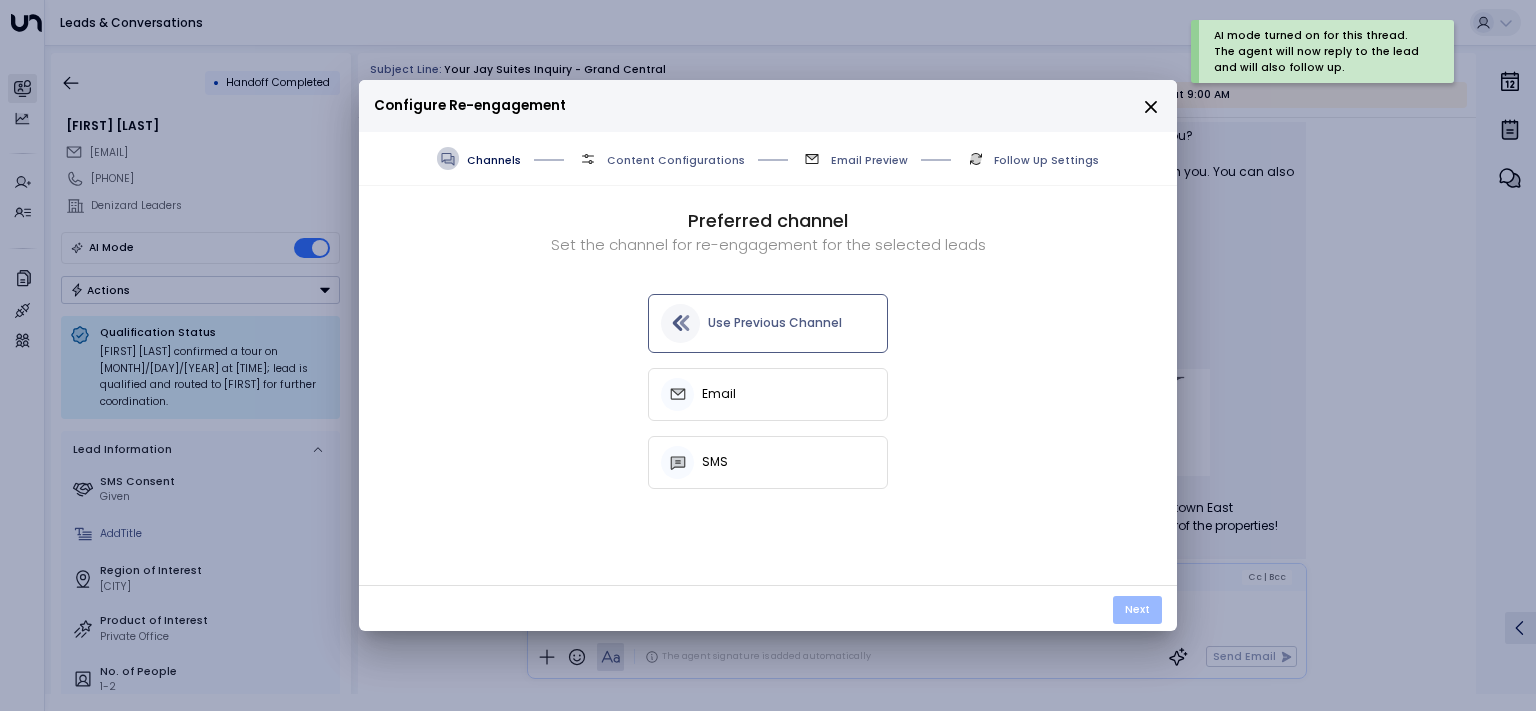 click on "Next" at bounding box center (1137, 610) 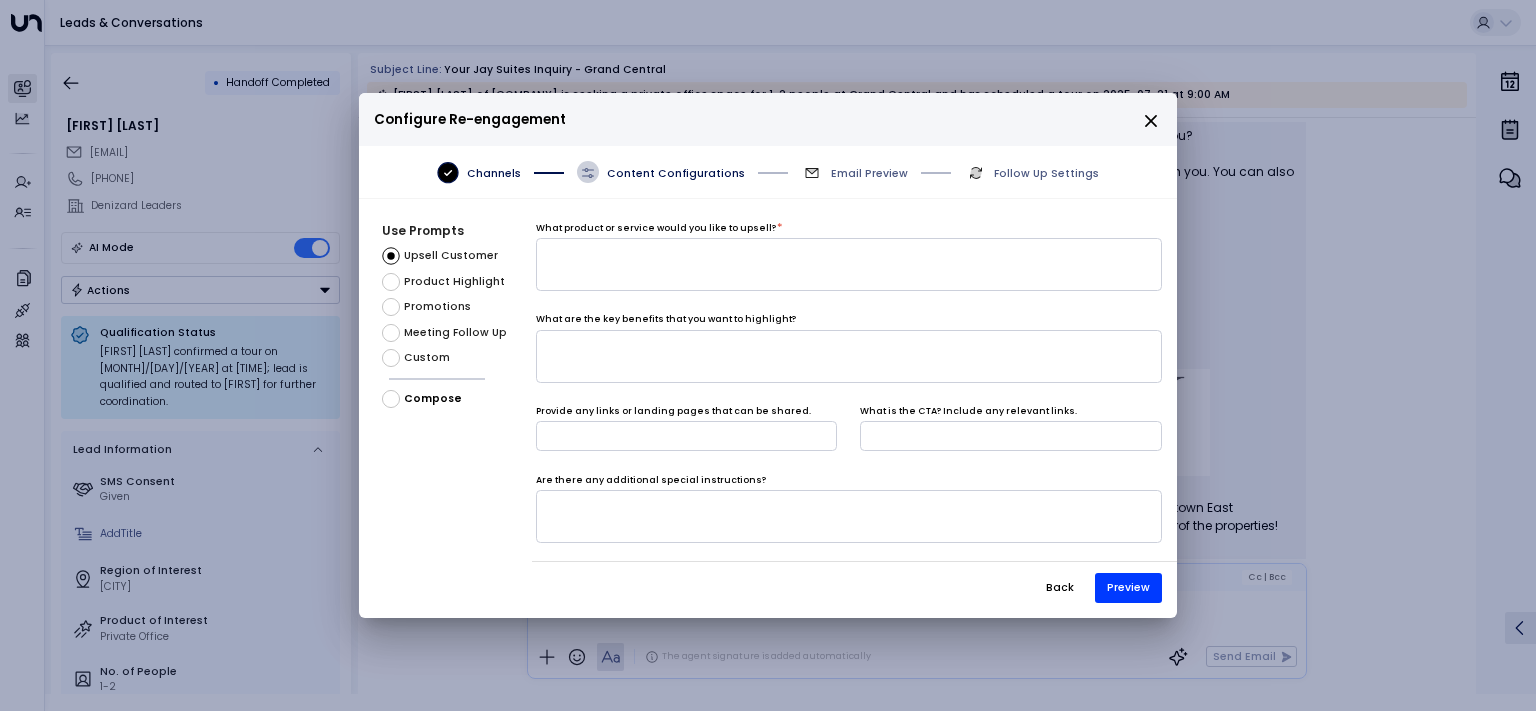 click on "Custom" at bounding box center [427, 358] 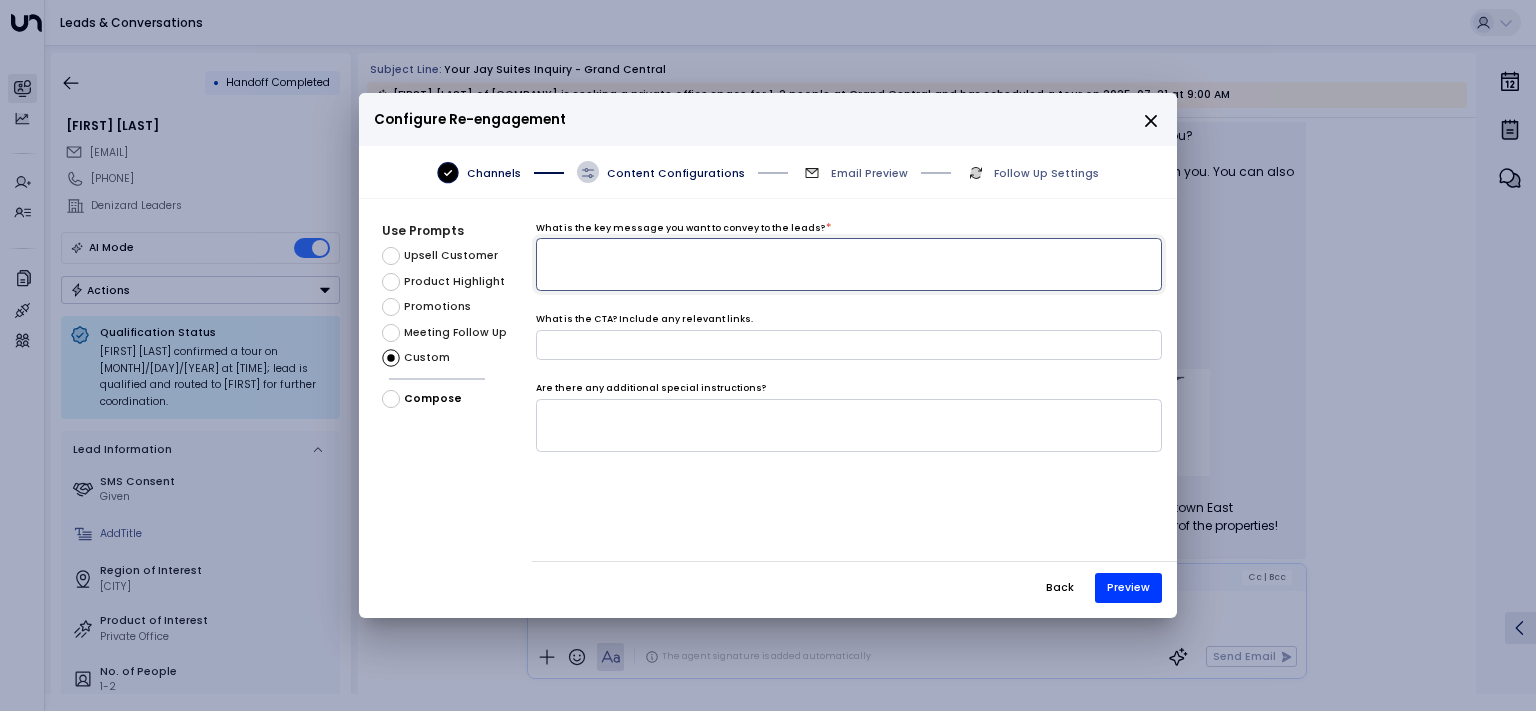 click at bounding box center [849, 264] 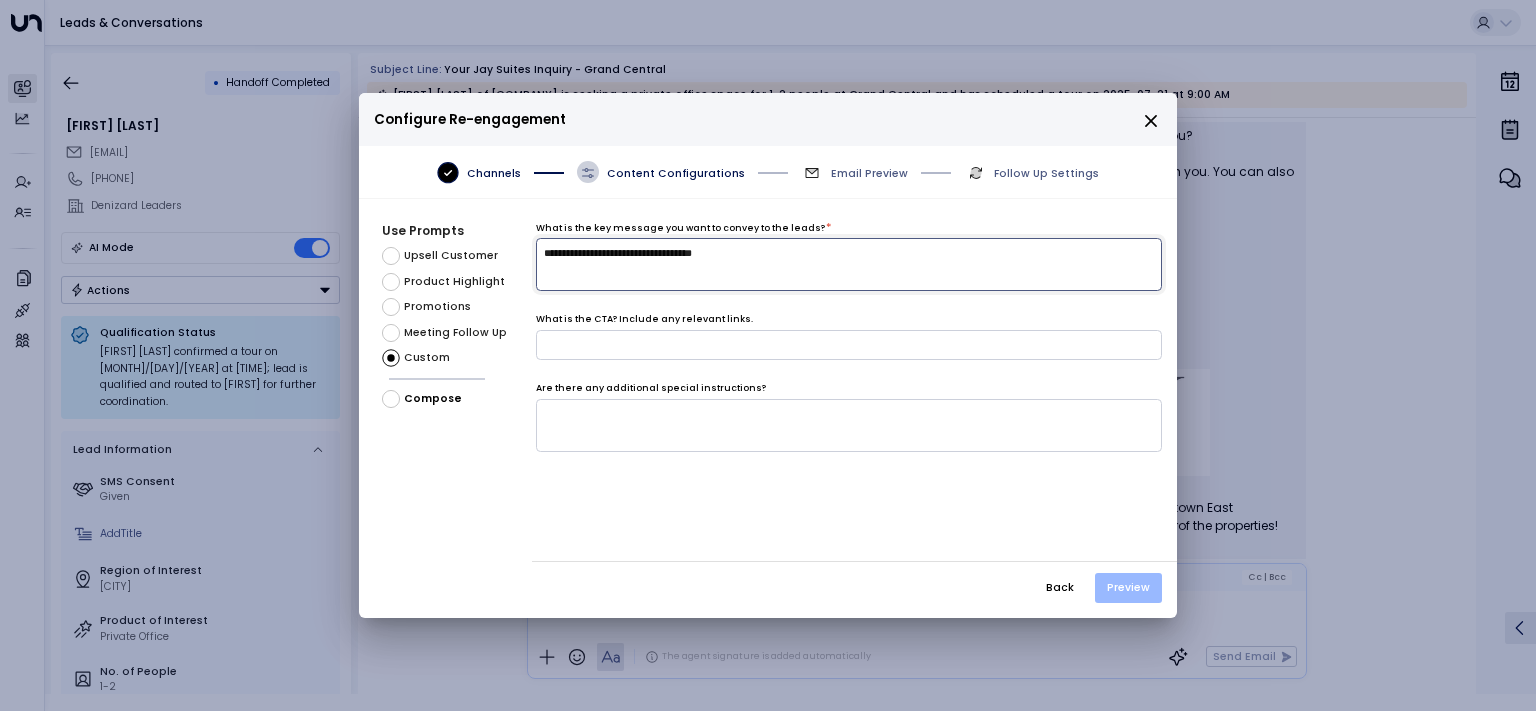 type on "**********" 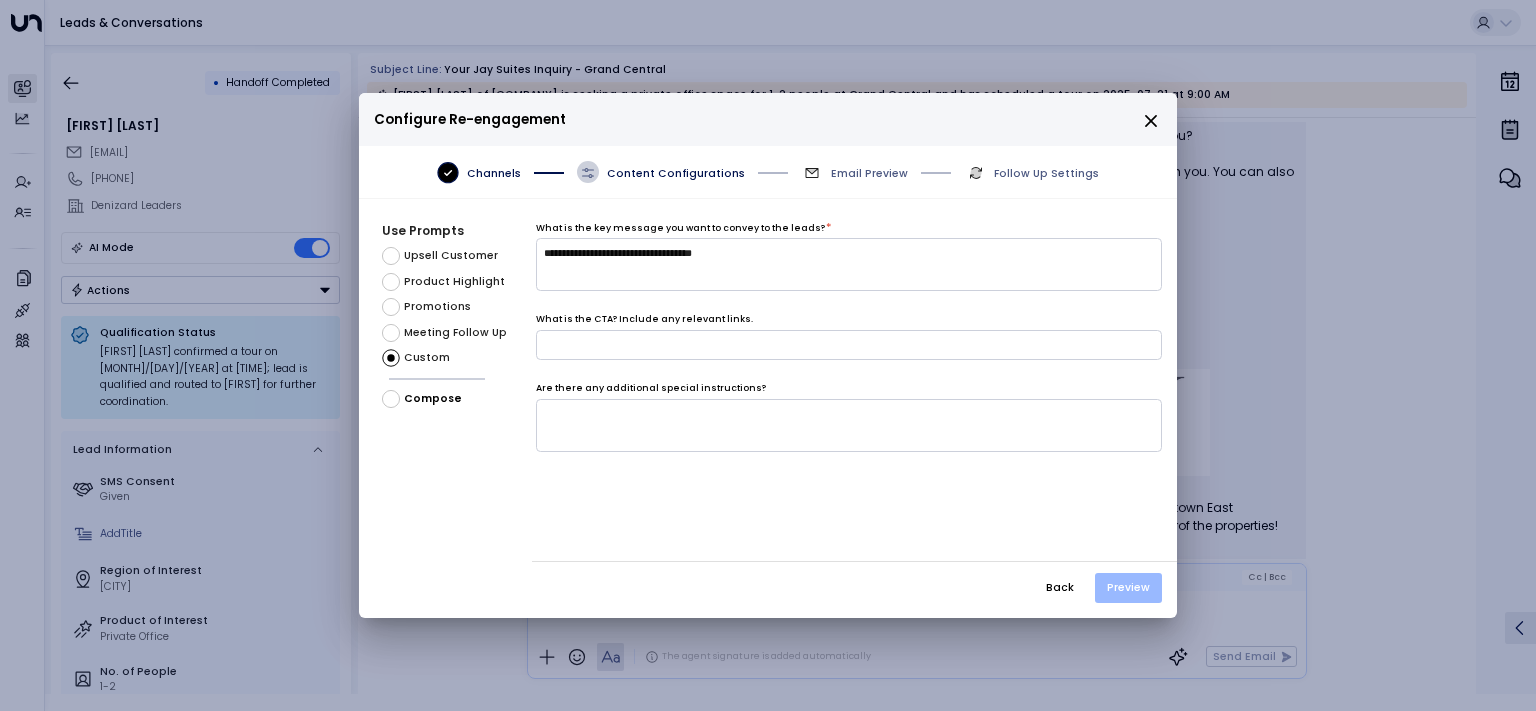 click on "Preview" at bounding box center (1128, 588) 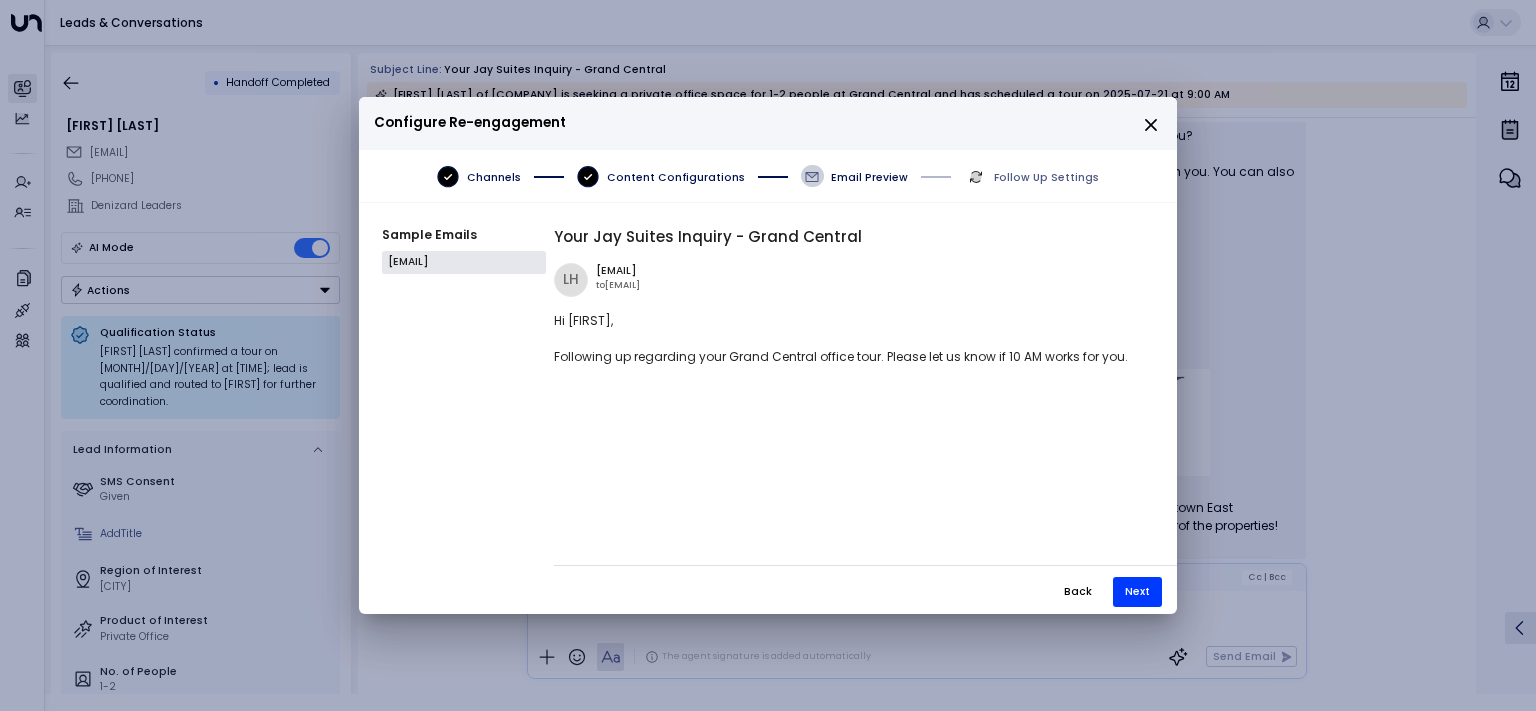 click on "Back" at bounding box center (1078, 592) 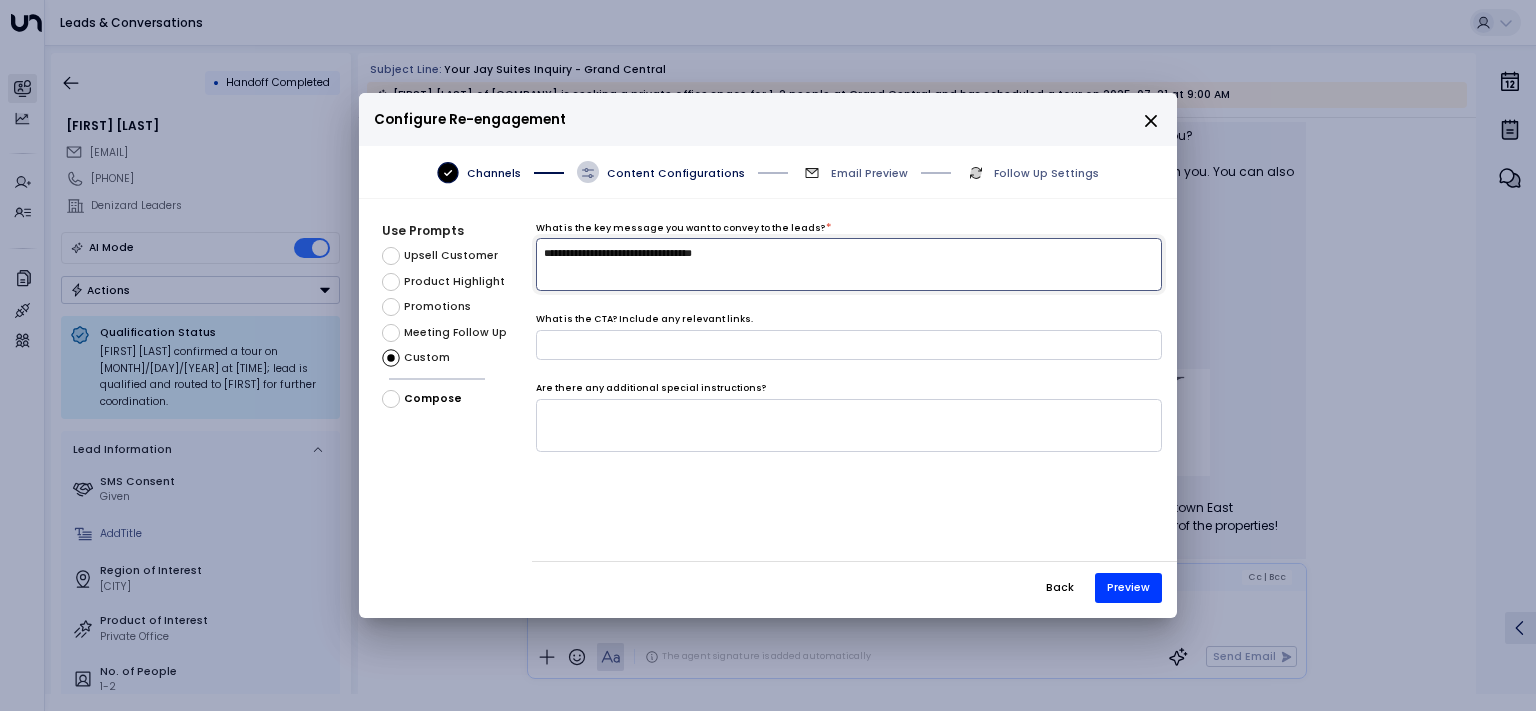 click on "**********" at bounding box center (849, 264) 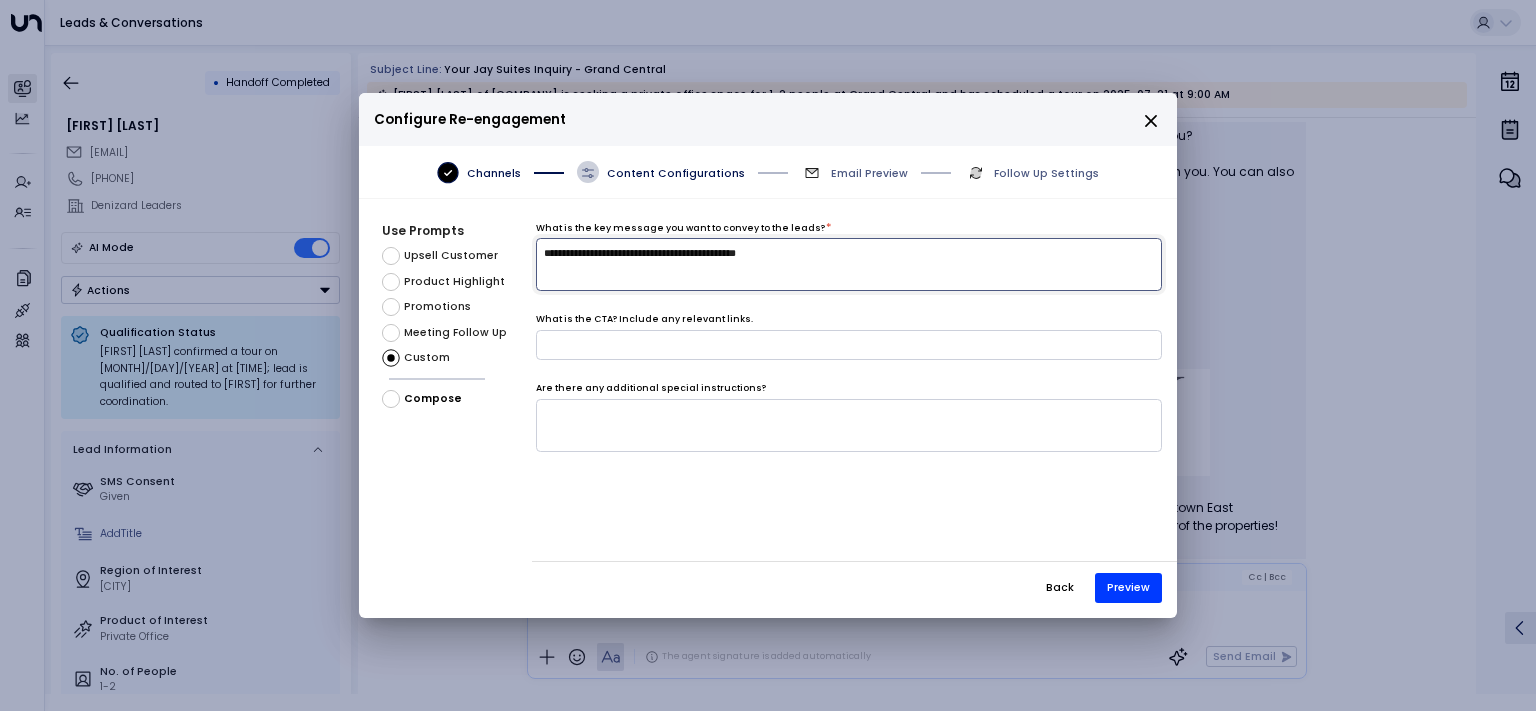 type on "**********" 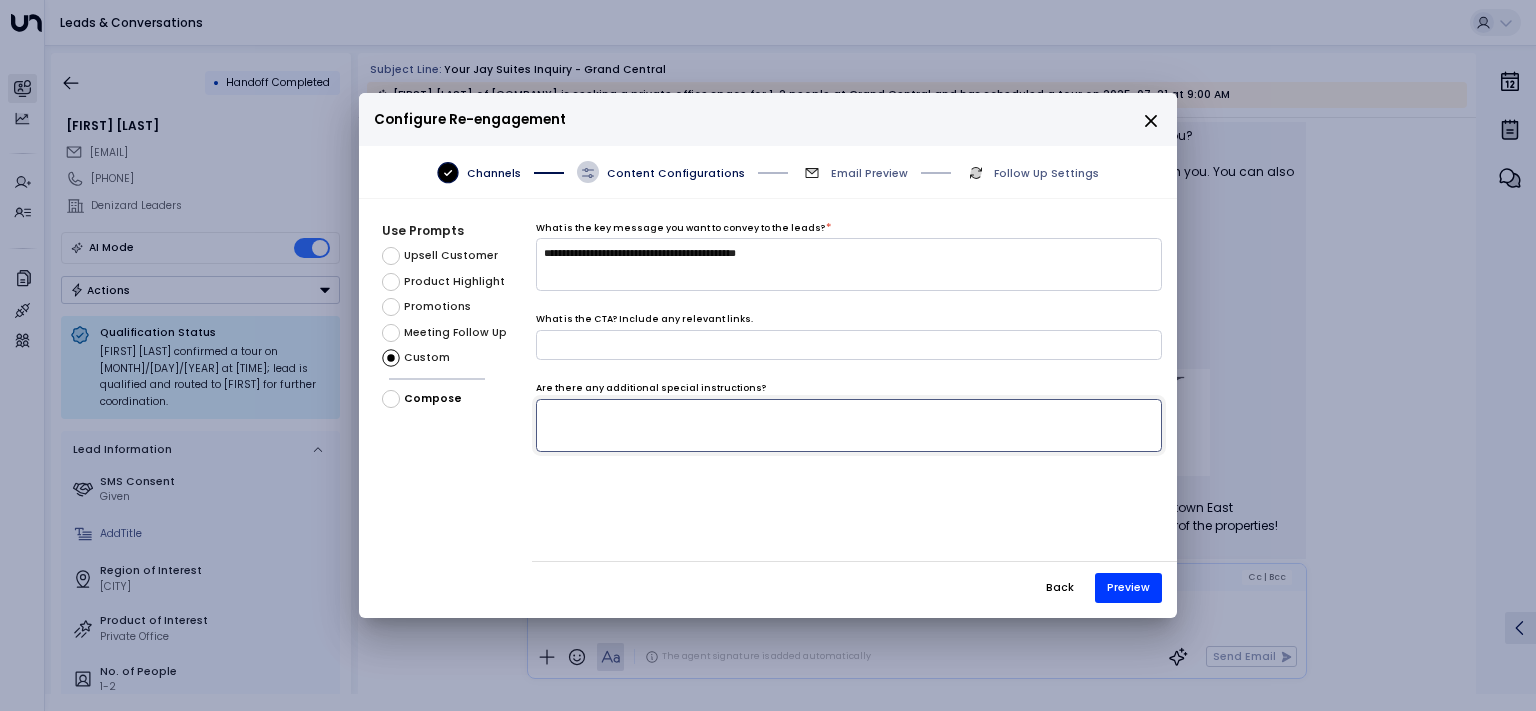 click at bounding box center (849, 425) 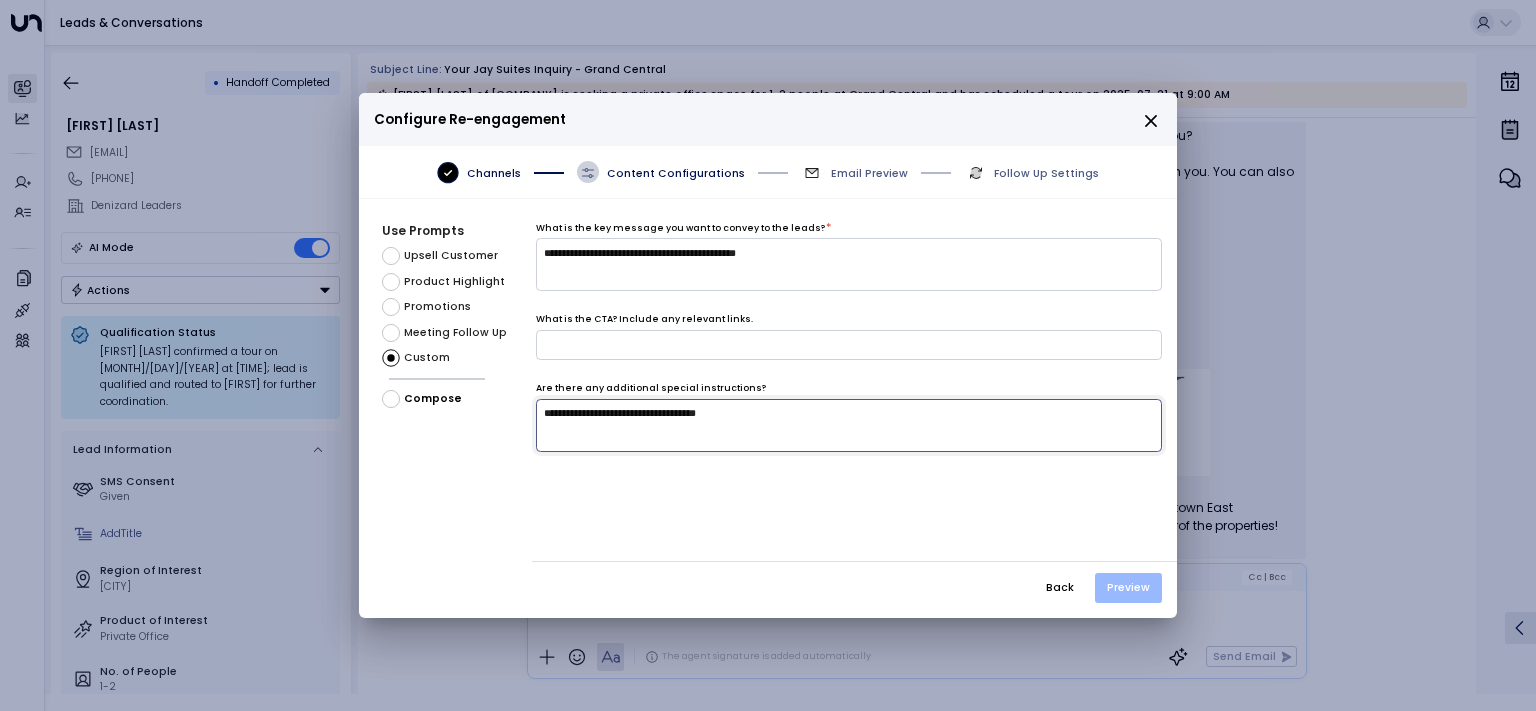 type on "**********" 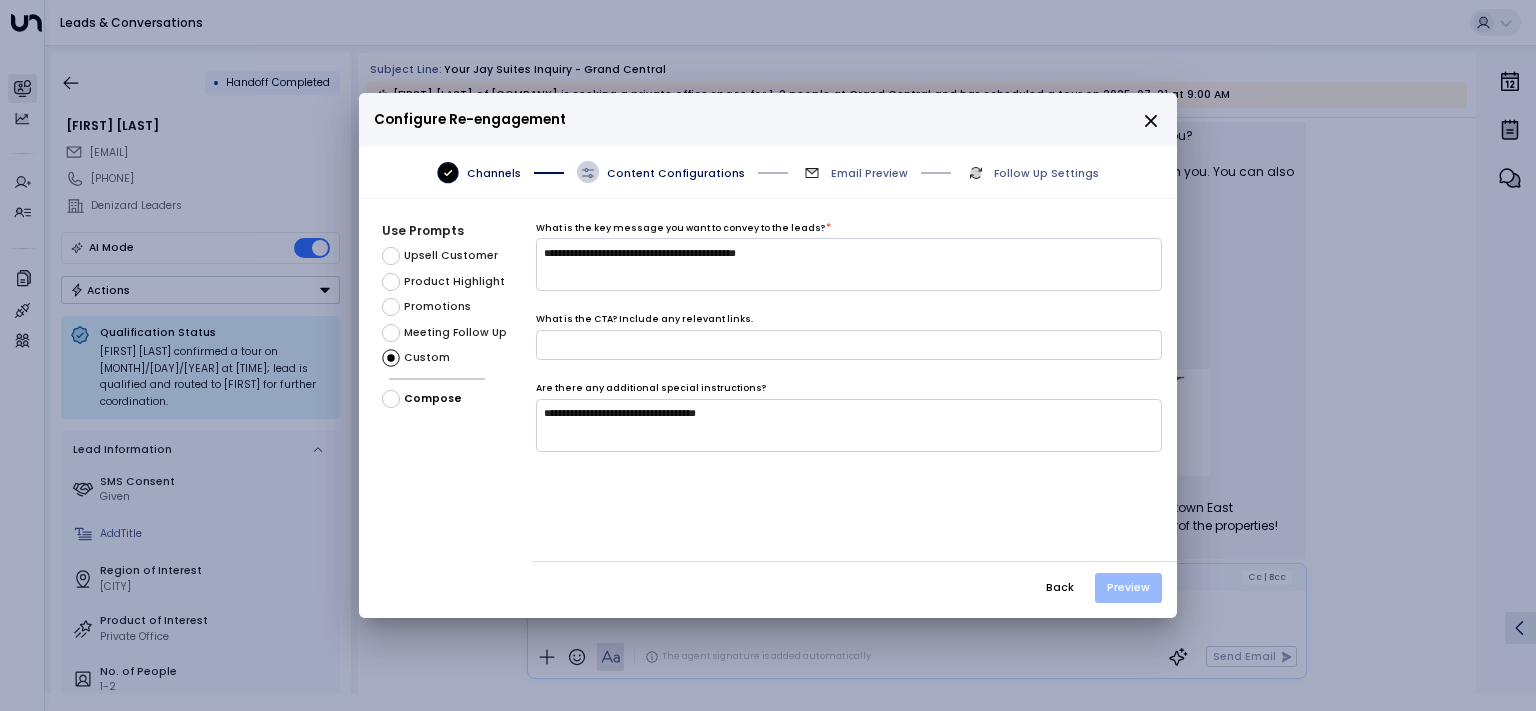 click on "Preview" at bounding box center (1128, 588) 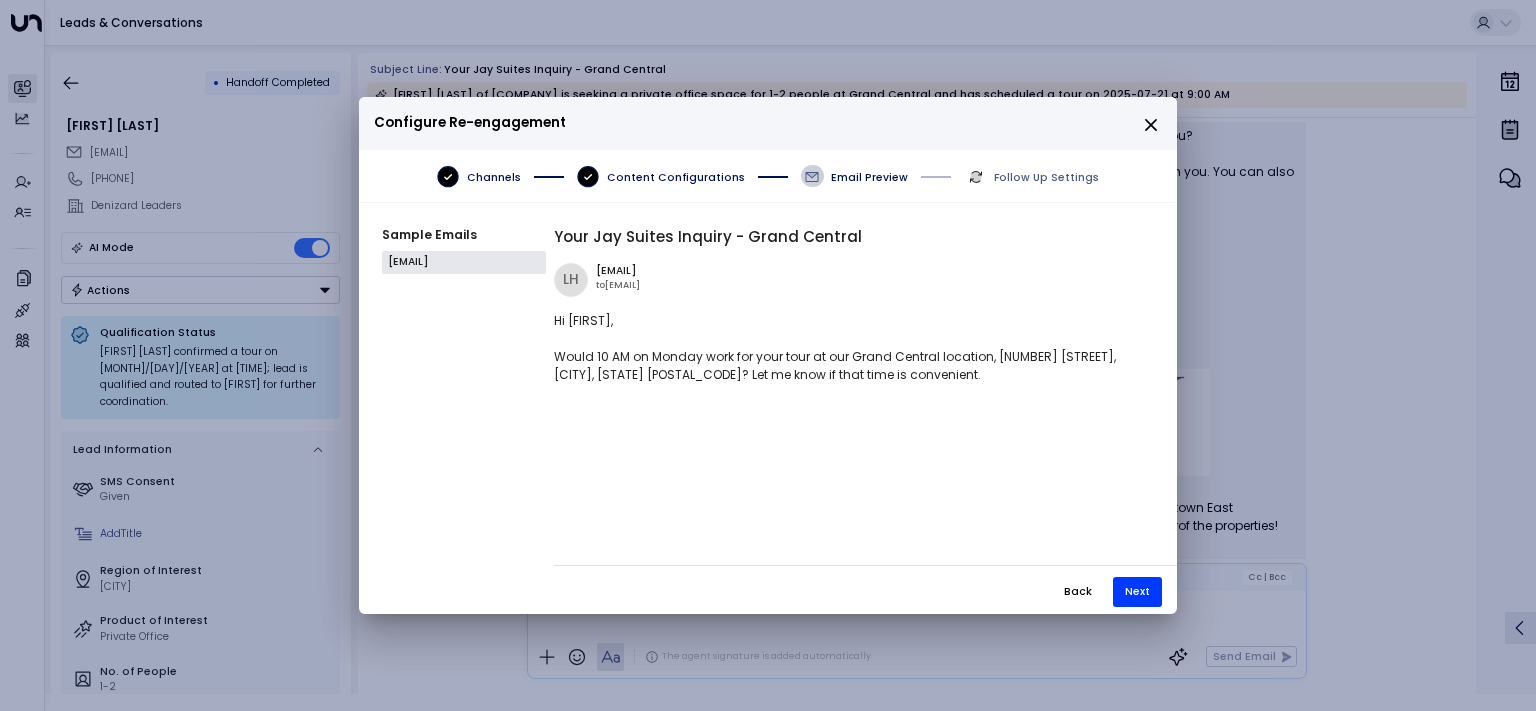 click on "Next" at bounding box center [1137, 592] 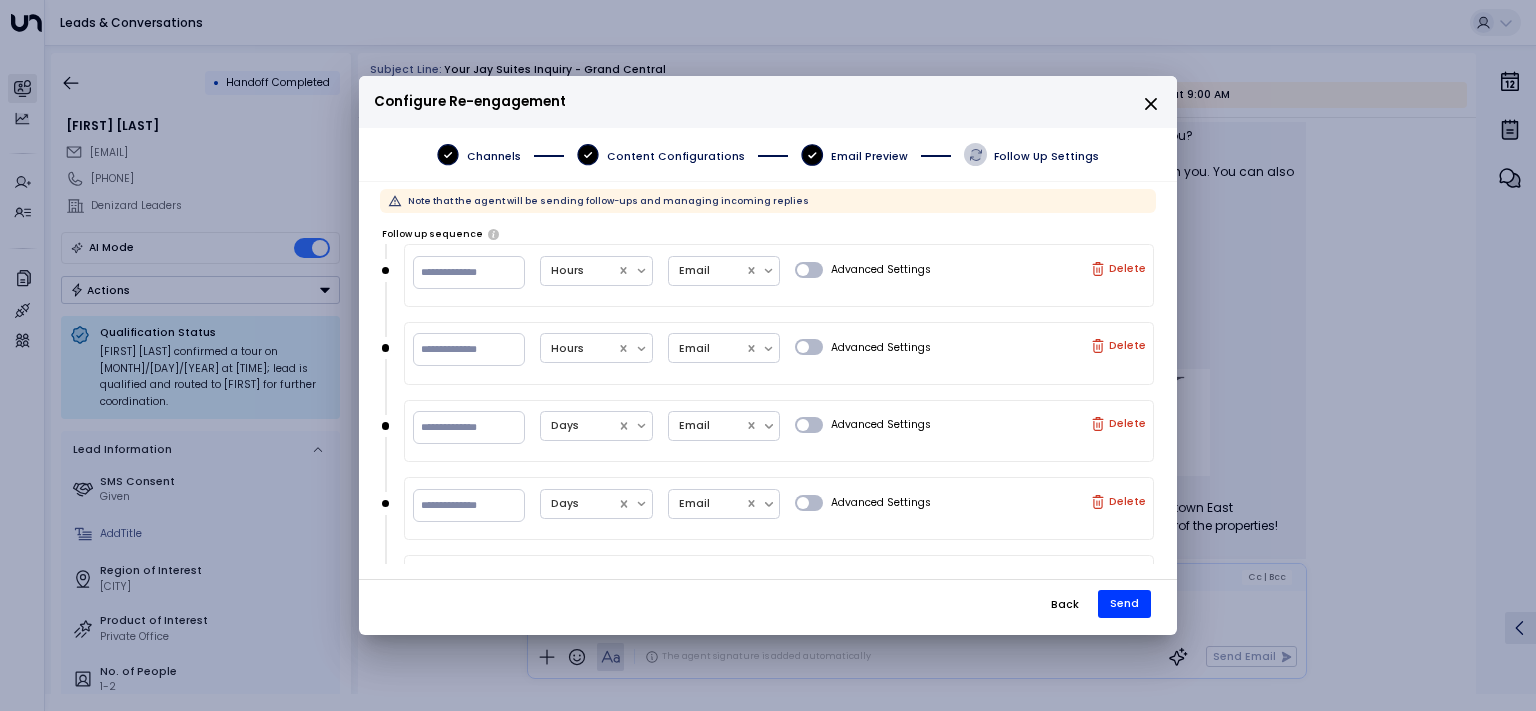 click on "Back Send" at bounding box center [768, 599] 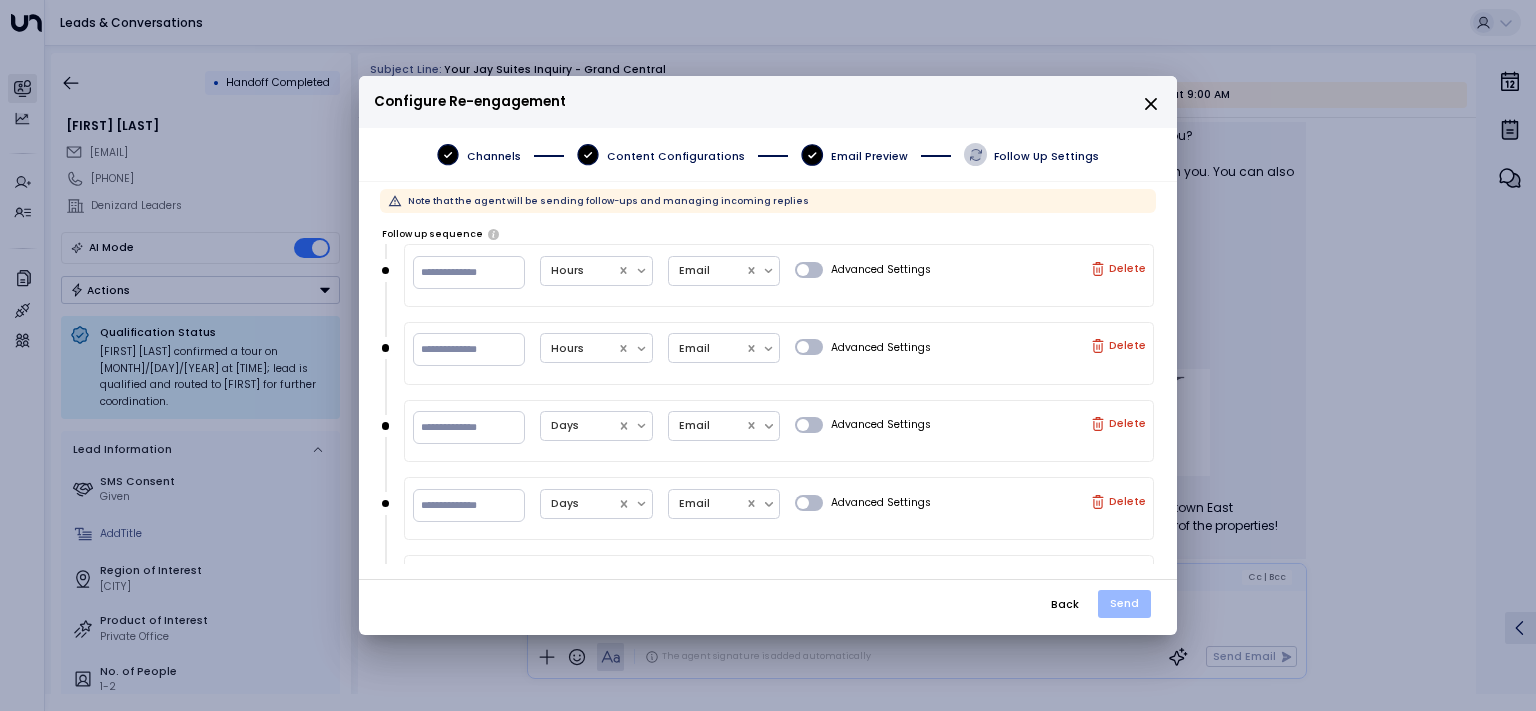 click on "Send" at bounding box center (1124, 604) 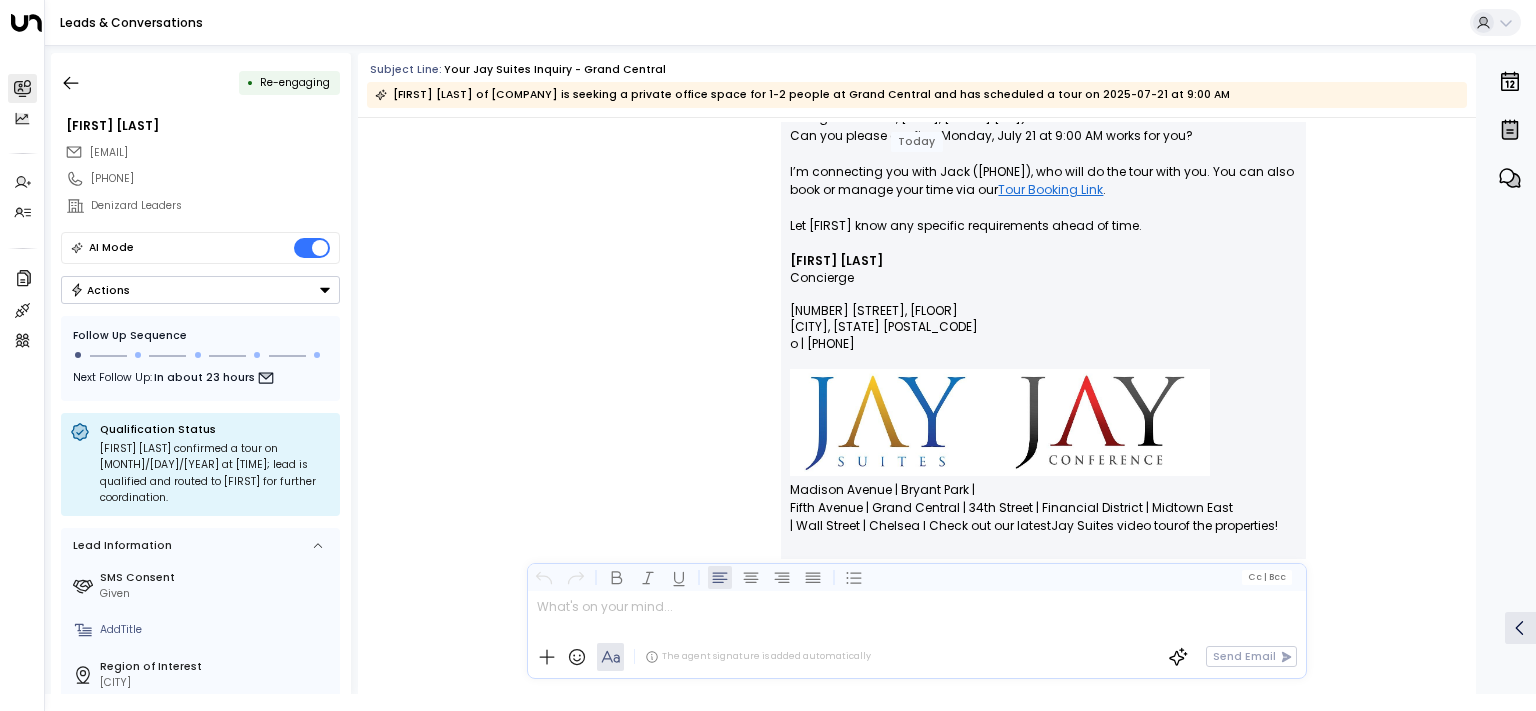 scroll, scrollTop: 1214, scrollLeft: 0, axis: vertical 